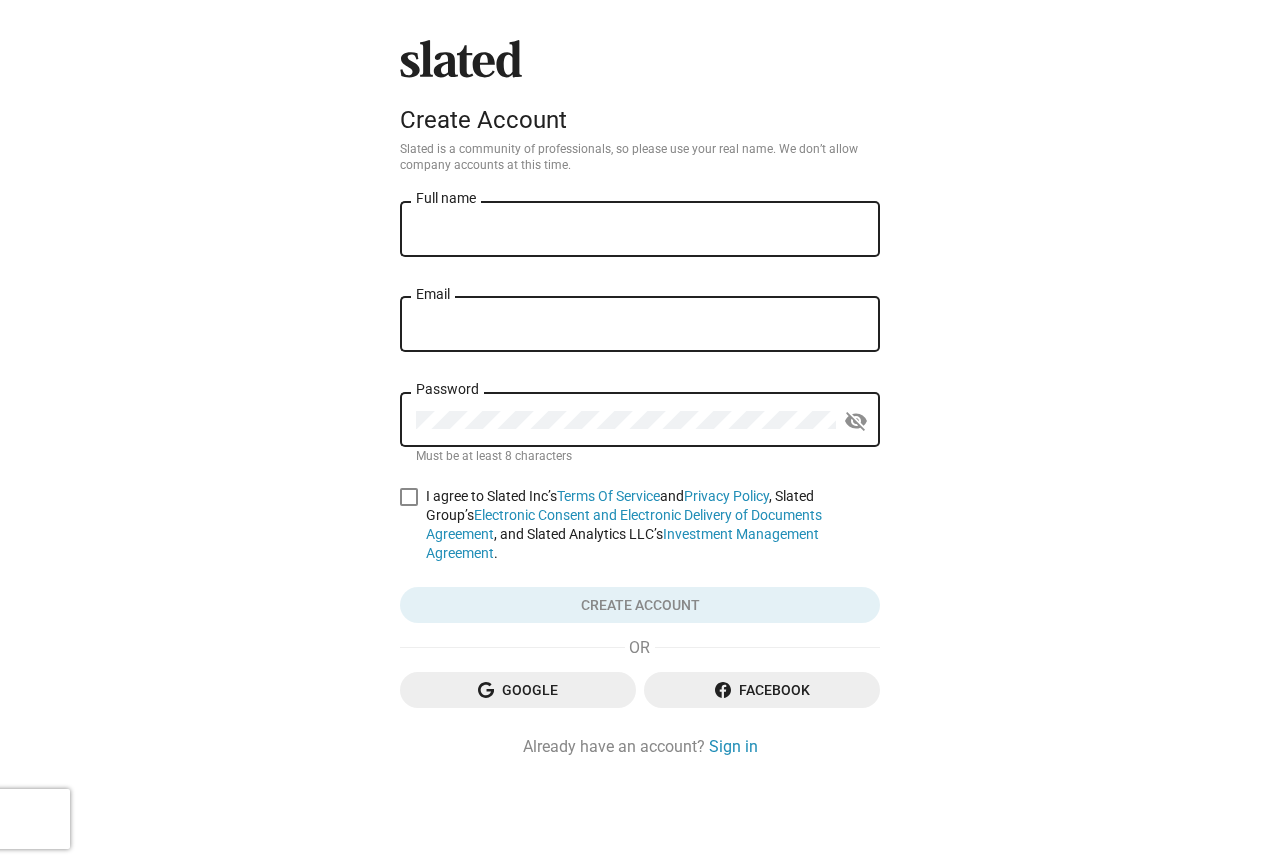 scroll, scrollTop: 0, scrollLeft: 0, axis: both 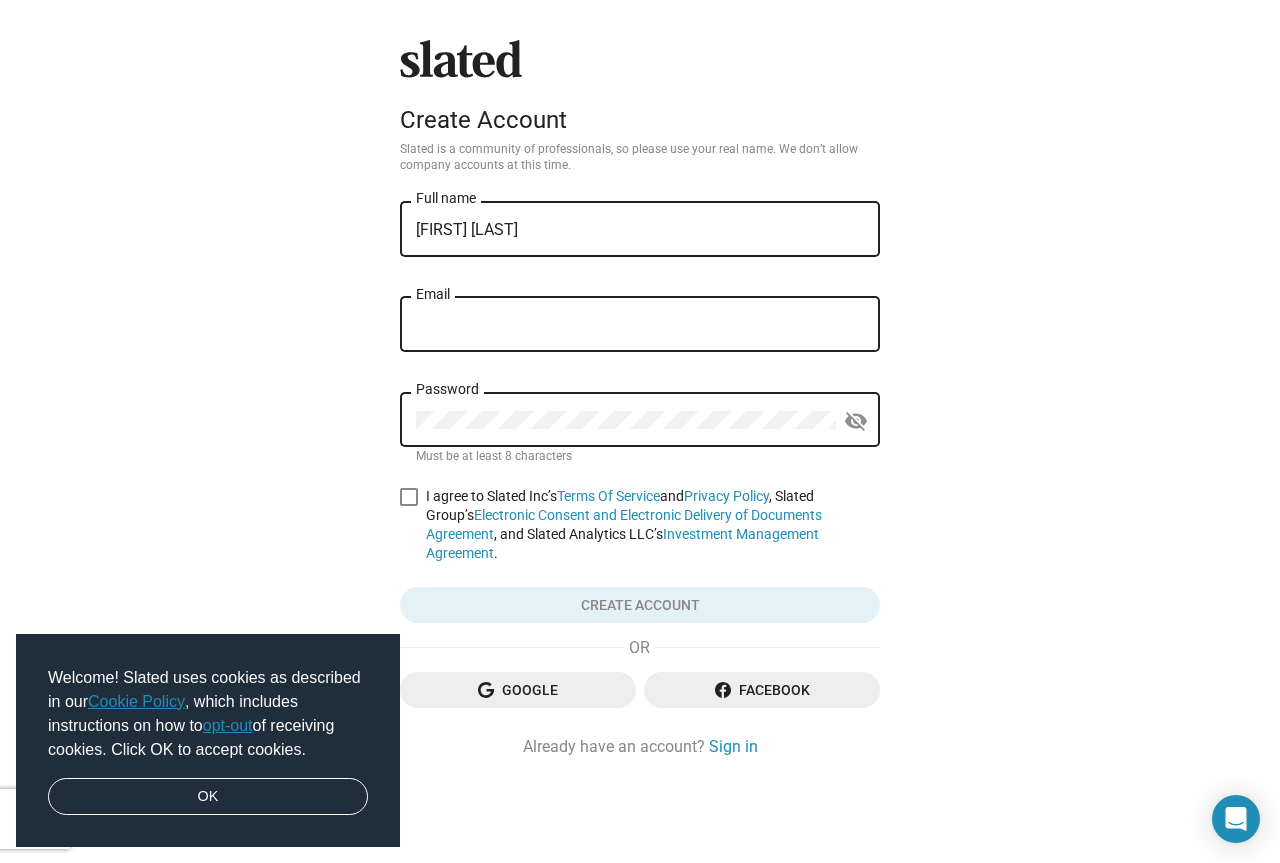 type on "[FIRST] [LAST]" 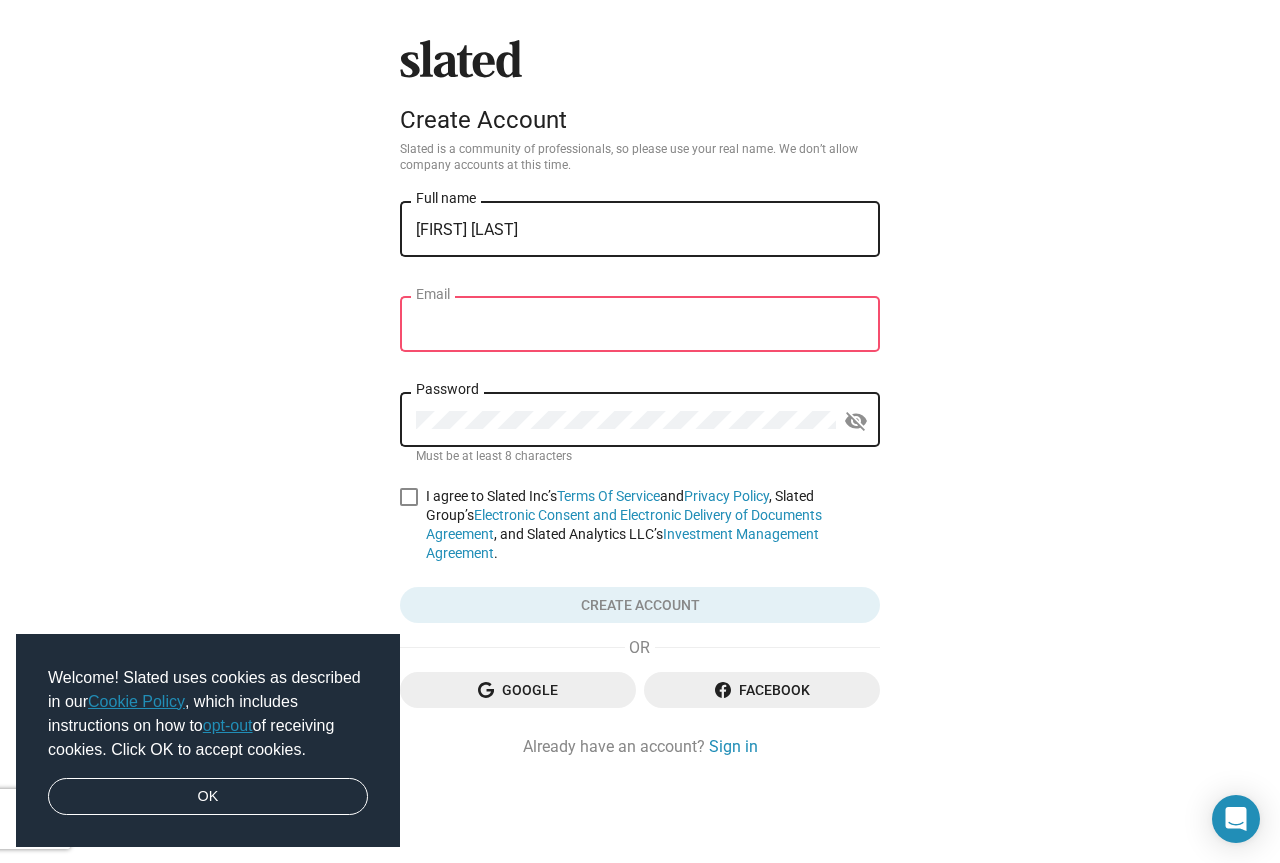 click on "Email" 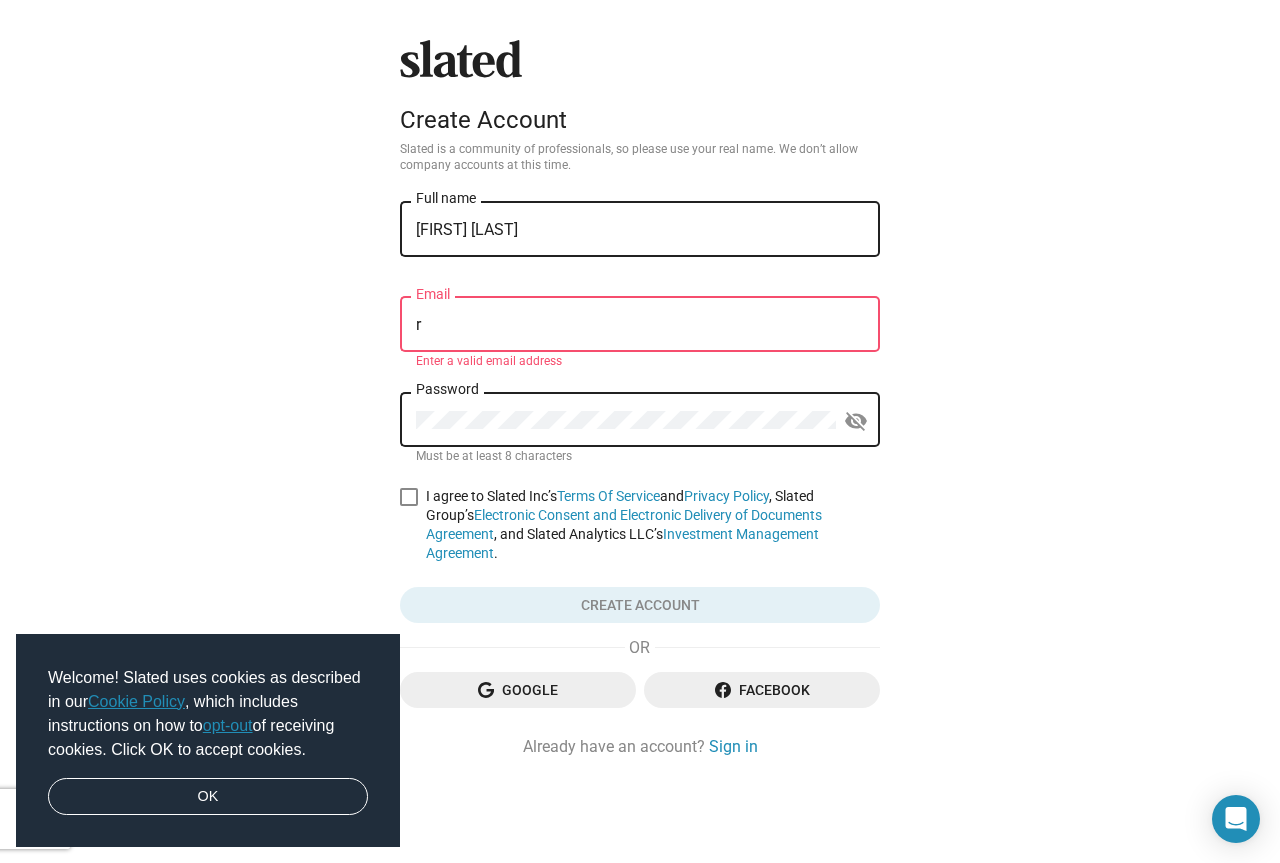 type on "[EMAIL]" 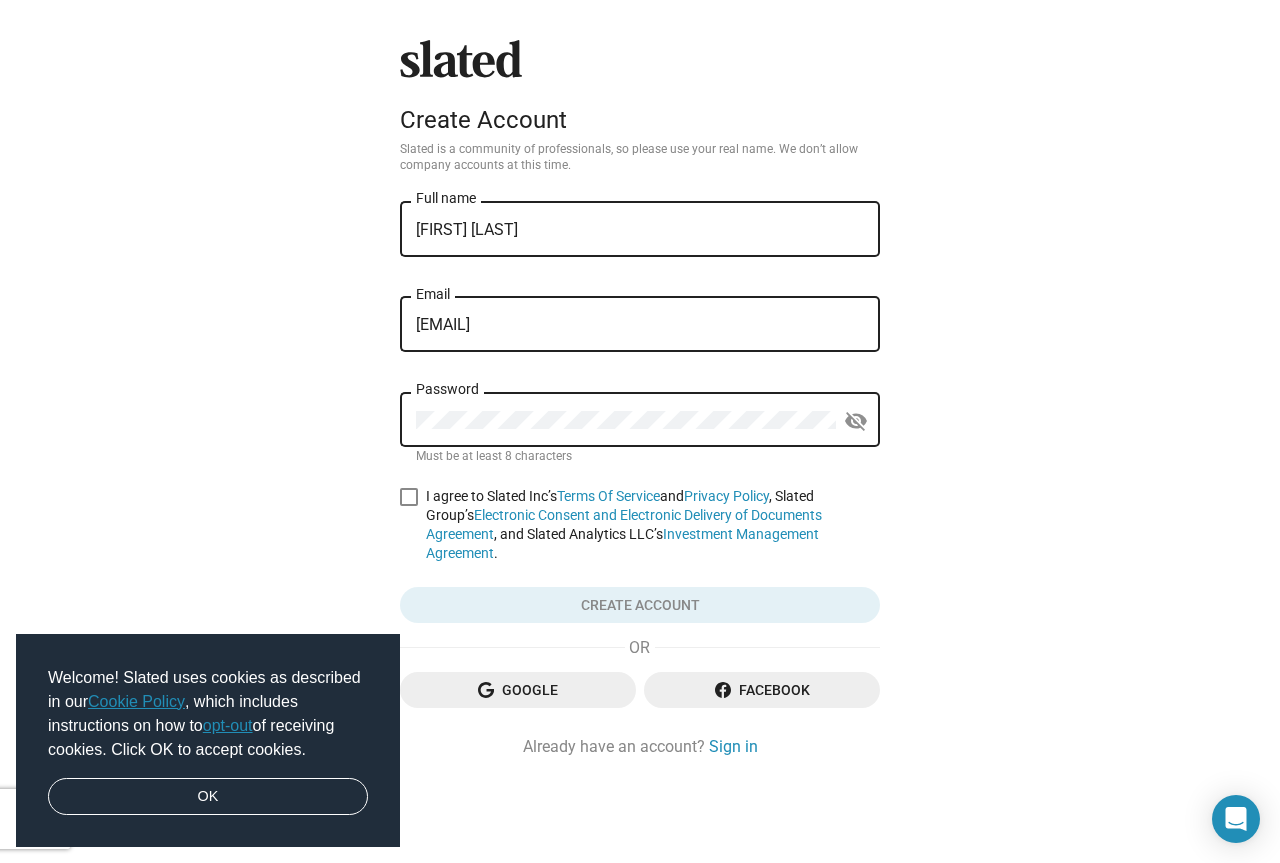 click on "Password" 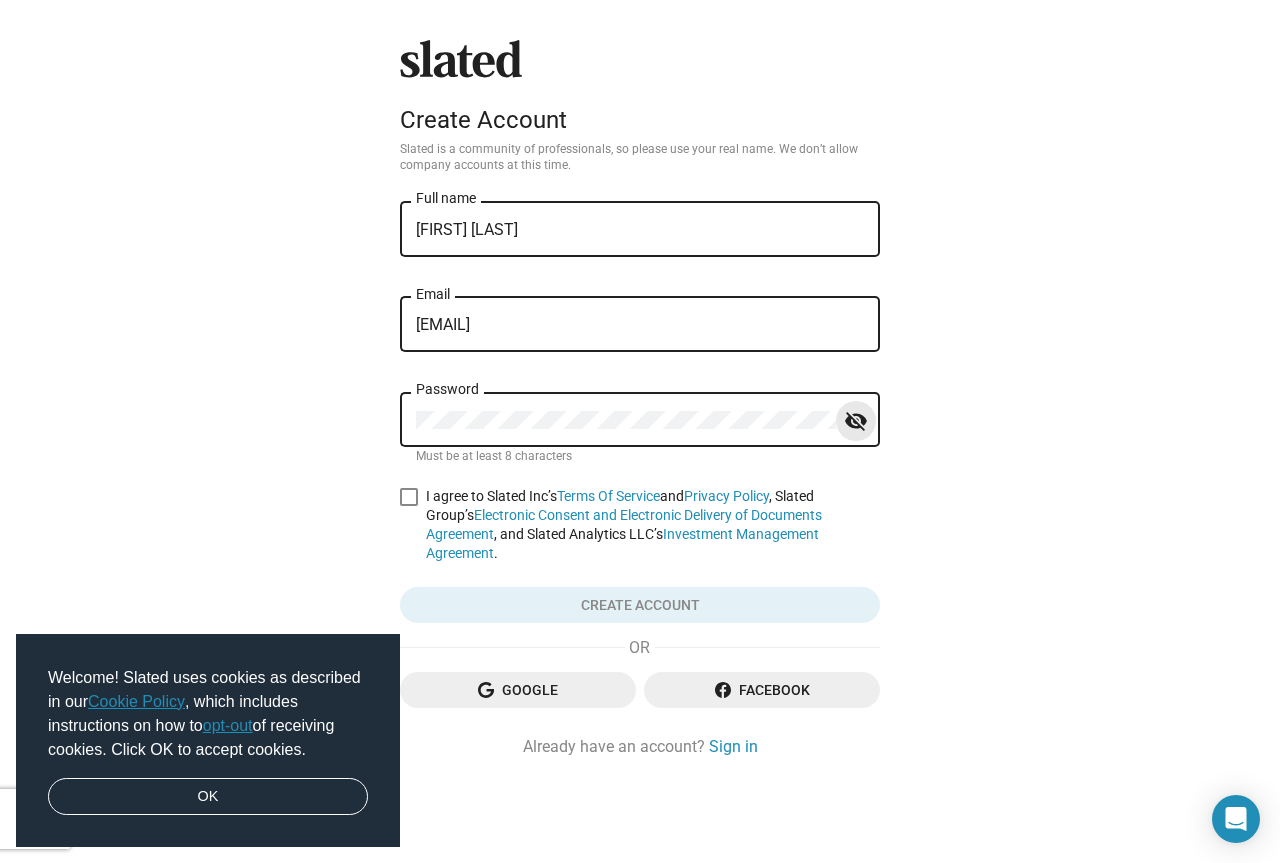 click on "visibility_off" 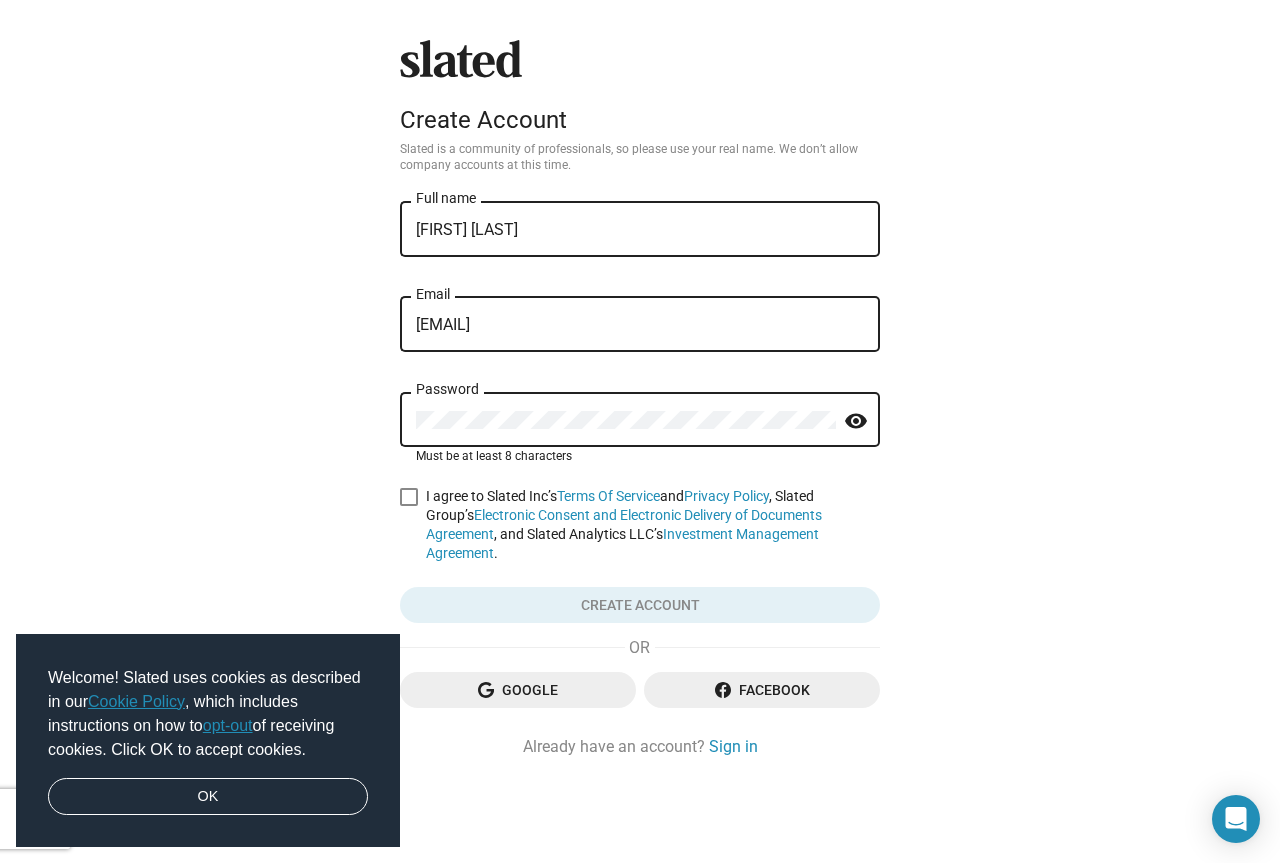 click on "I agree to Slated Inc’s  Terms Of Service  and  Privacy Policy , Slated Group’s  Electronic Consent and Electronic Delivery of Documents Agreement , and Slated Analytics LLC’s  Investment Management Agreement ." at bounding box center [640, 525] 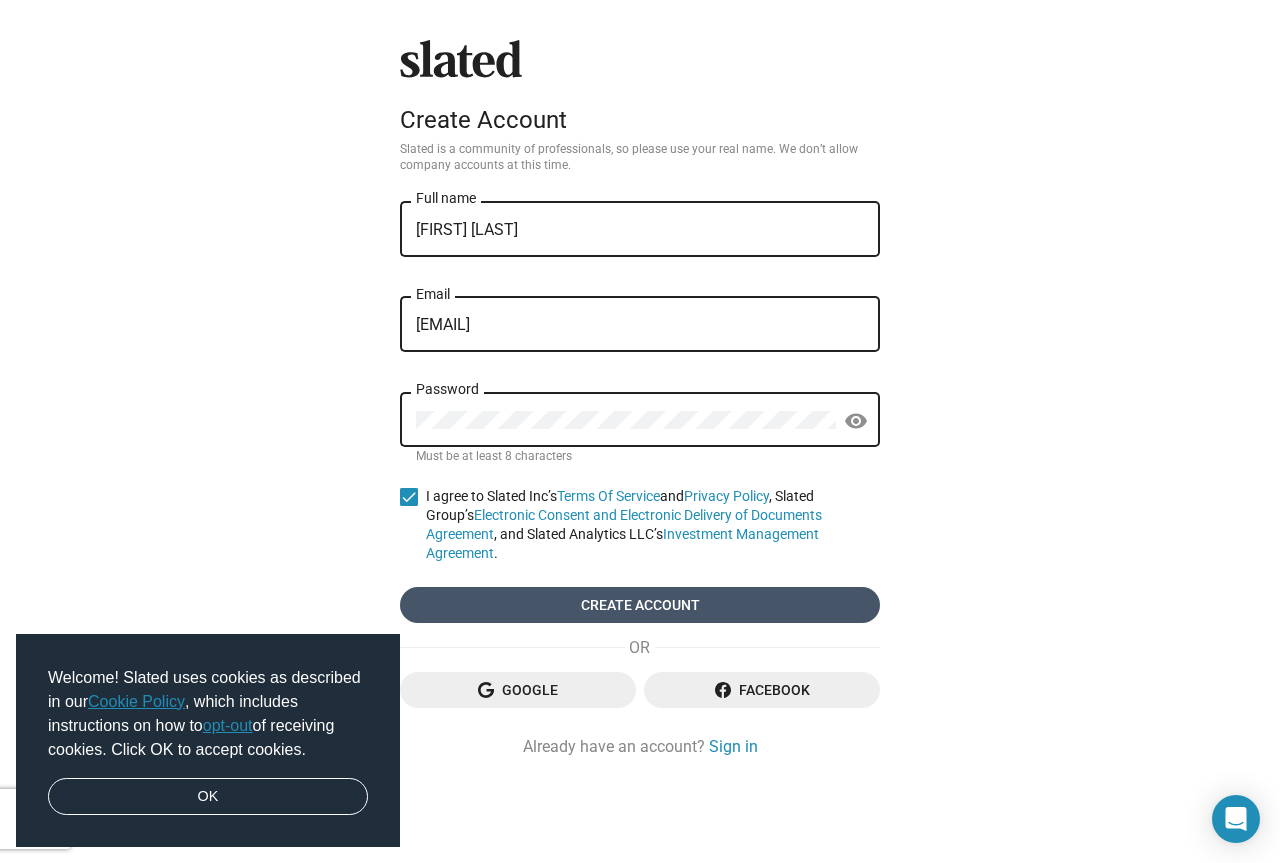 click on "Create account" 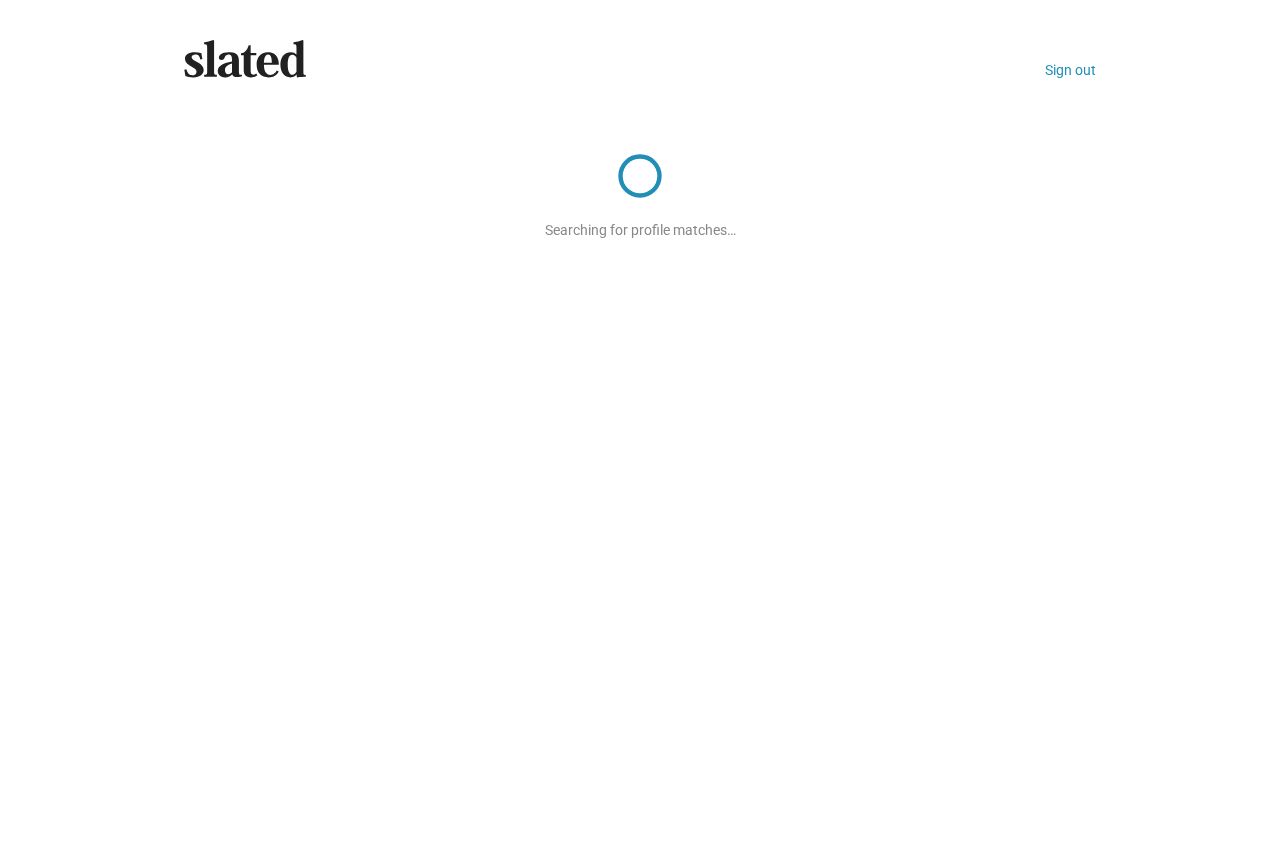 scroll, scrollTop: 0, scrollLeft: 0, axis: both 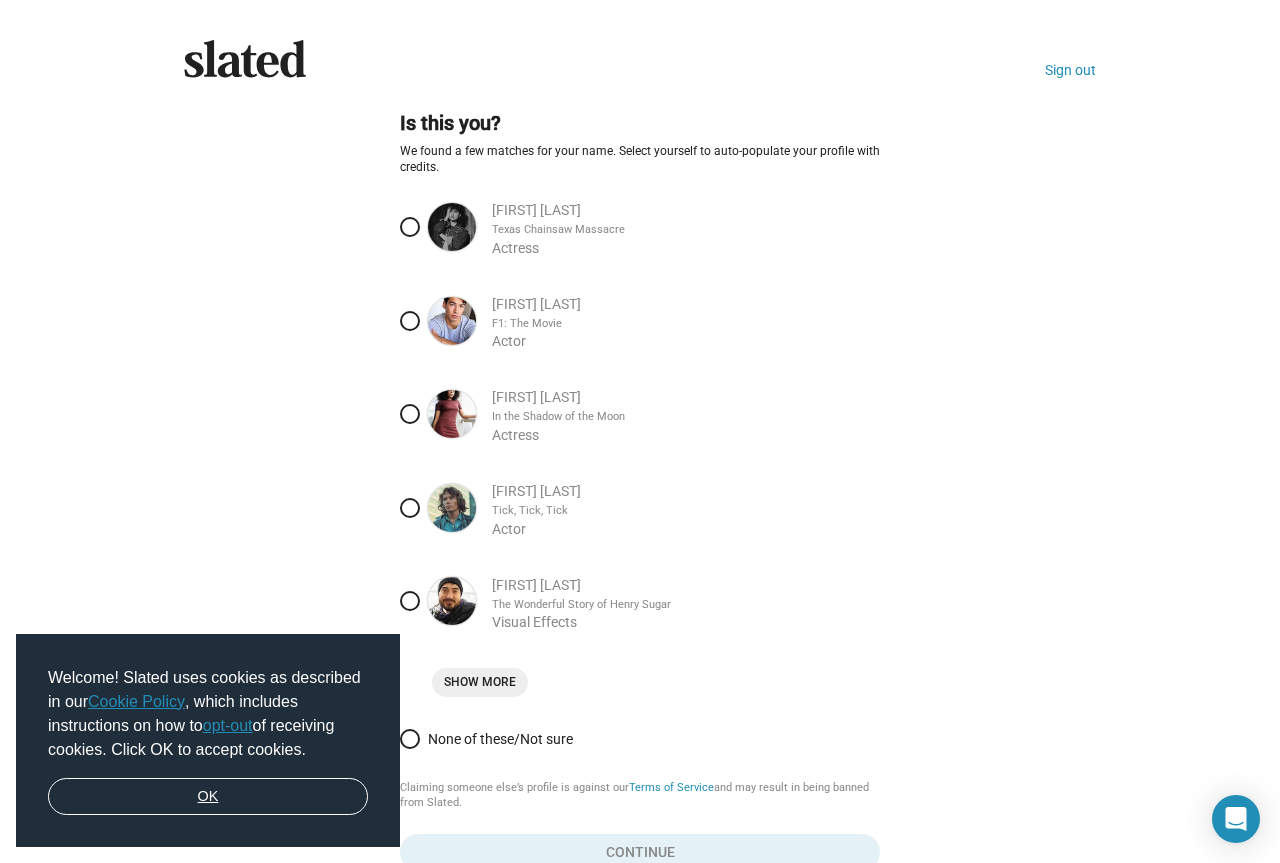 click on "OK" at bounding box center [208, 797] 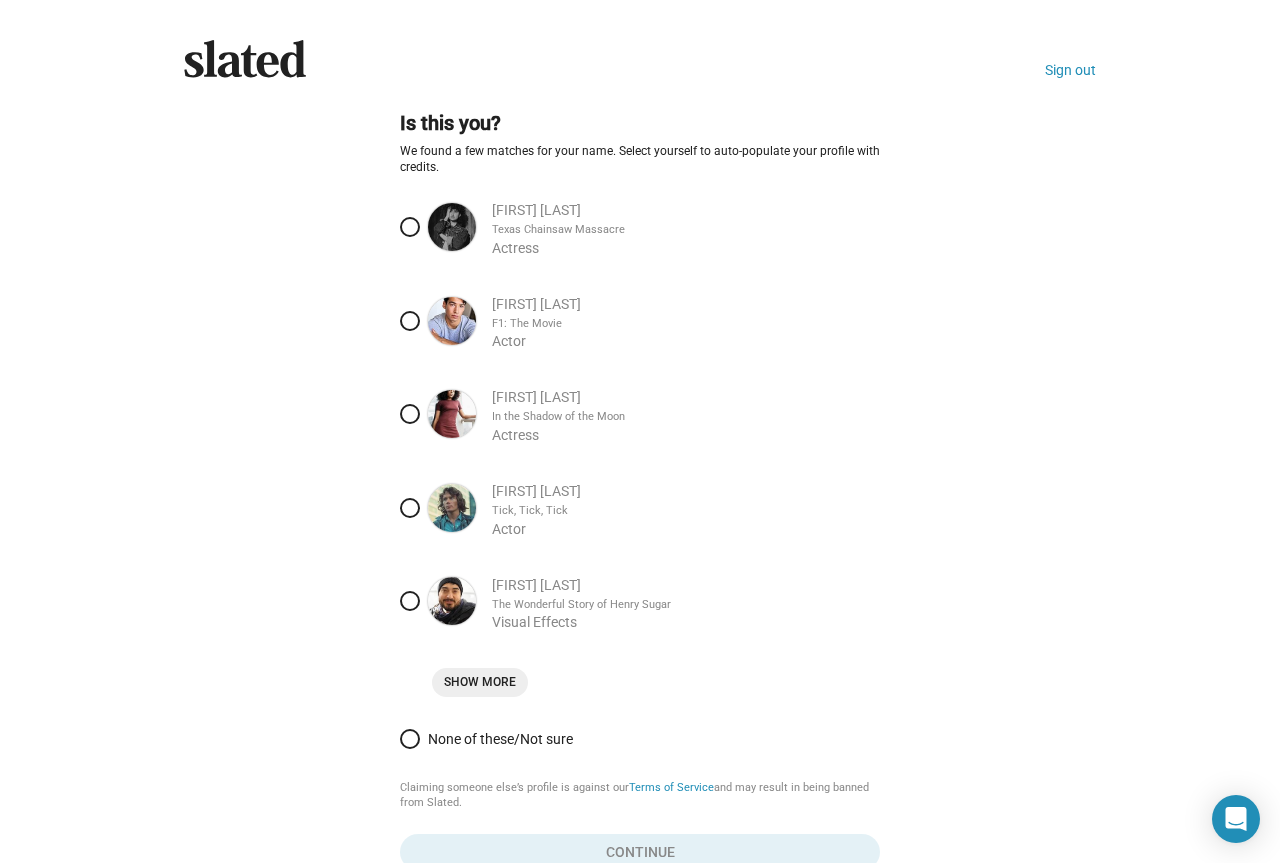 click at bounding box center (410, 739) 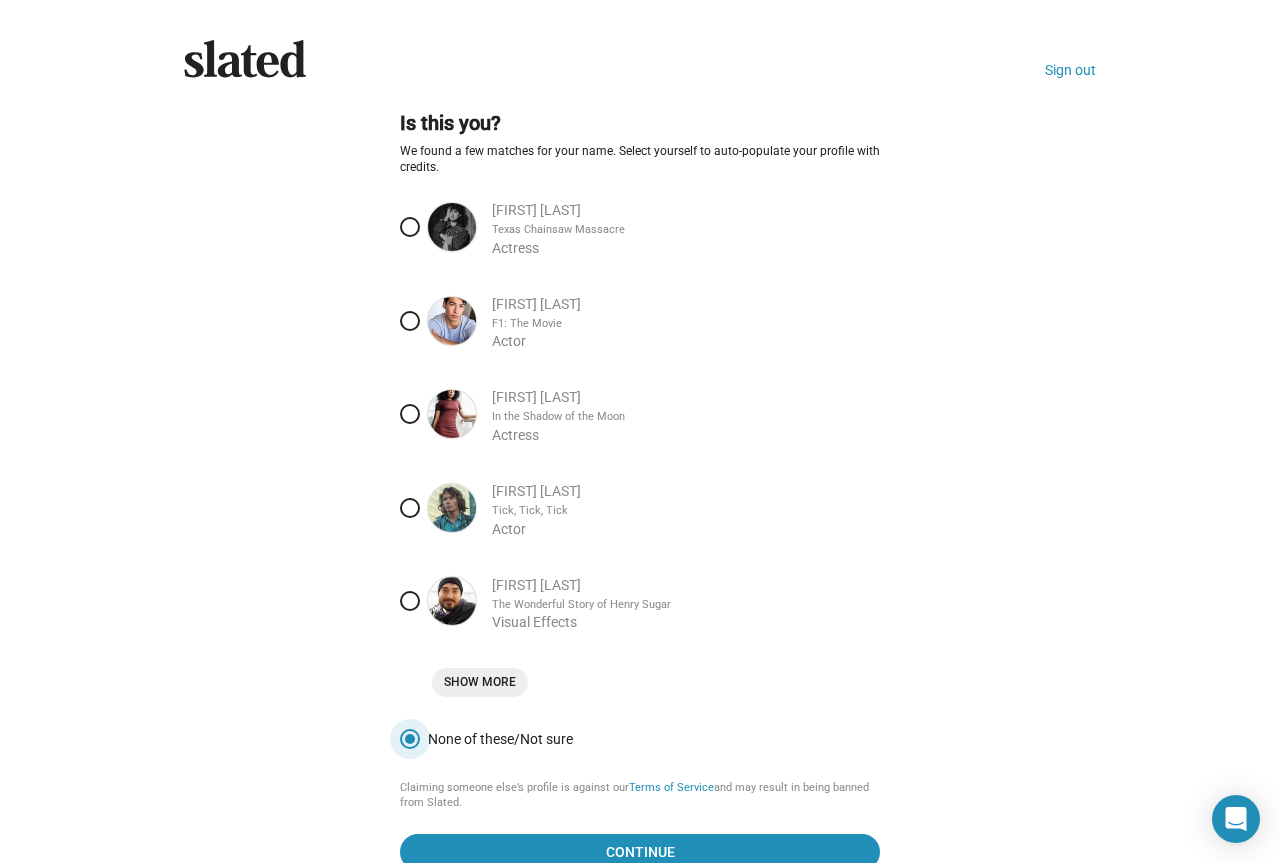 click on "Show More" 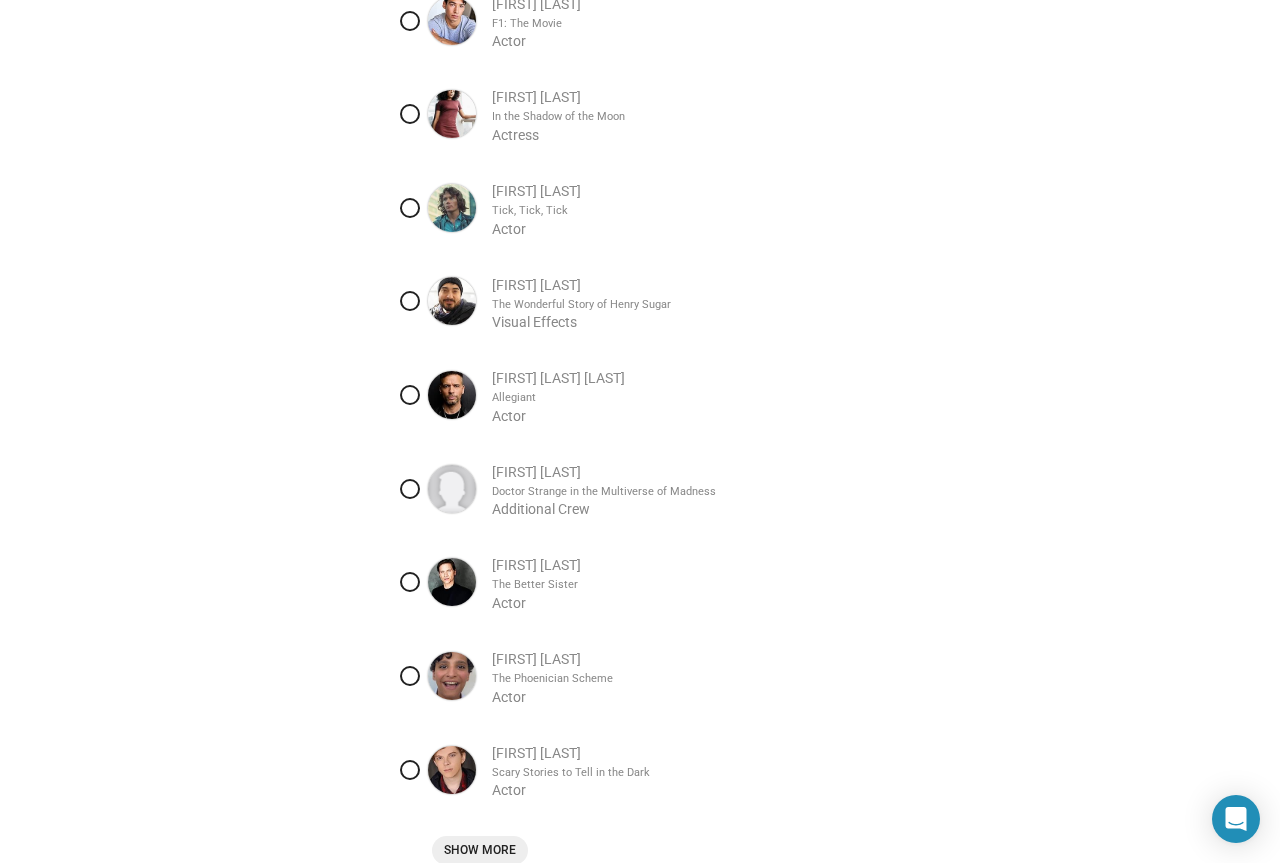 scroll, scrollTop: 584, scrollLeft: 0, axis: vertical 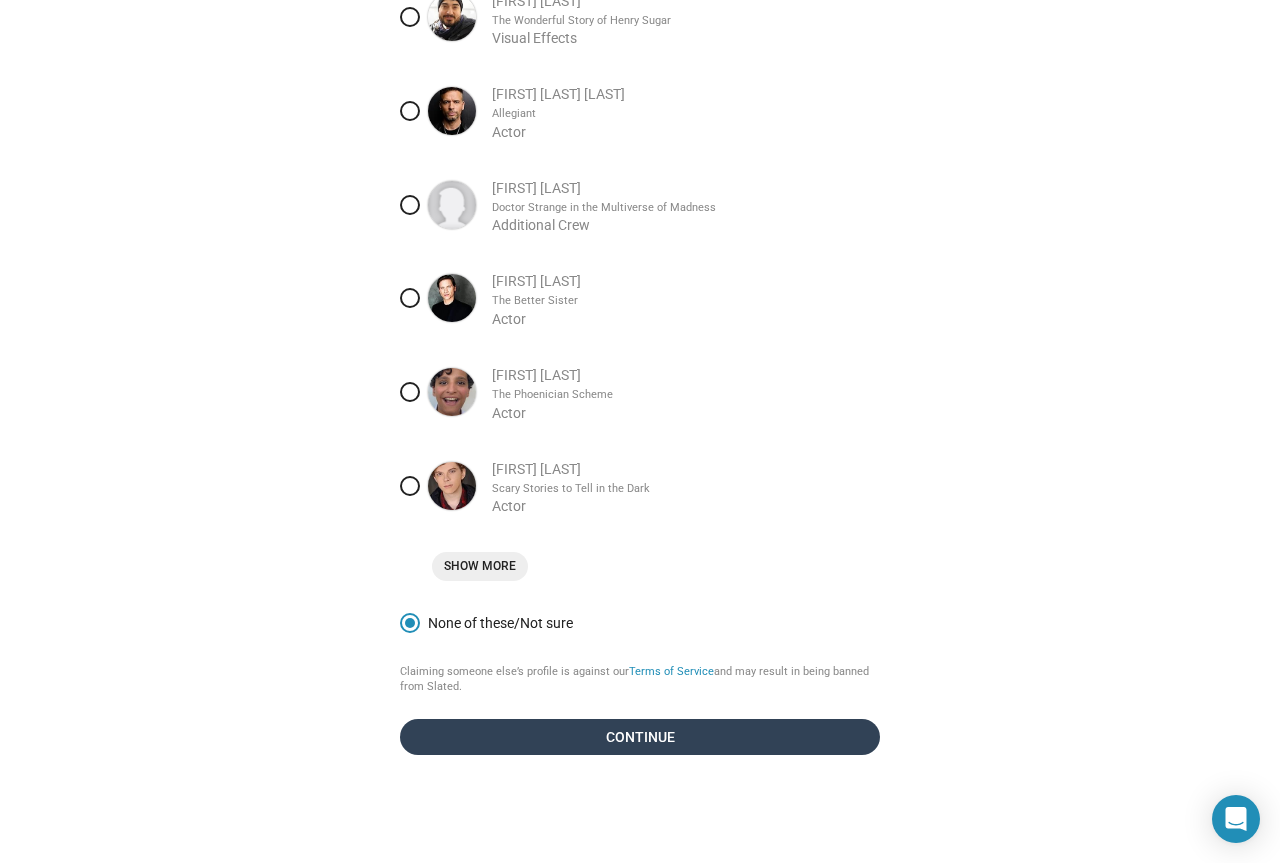 click on "Continue" 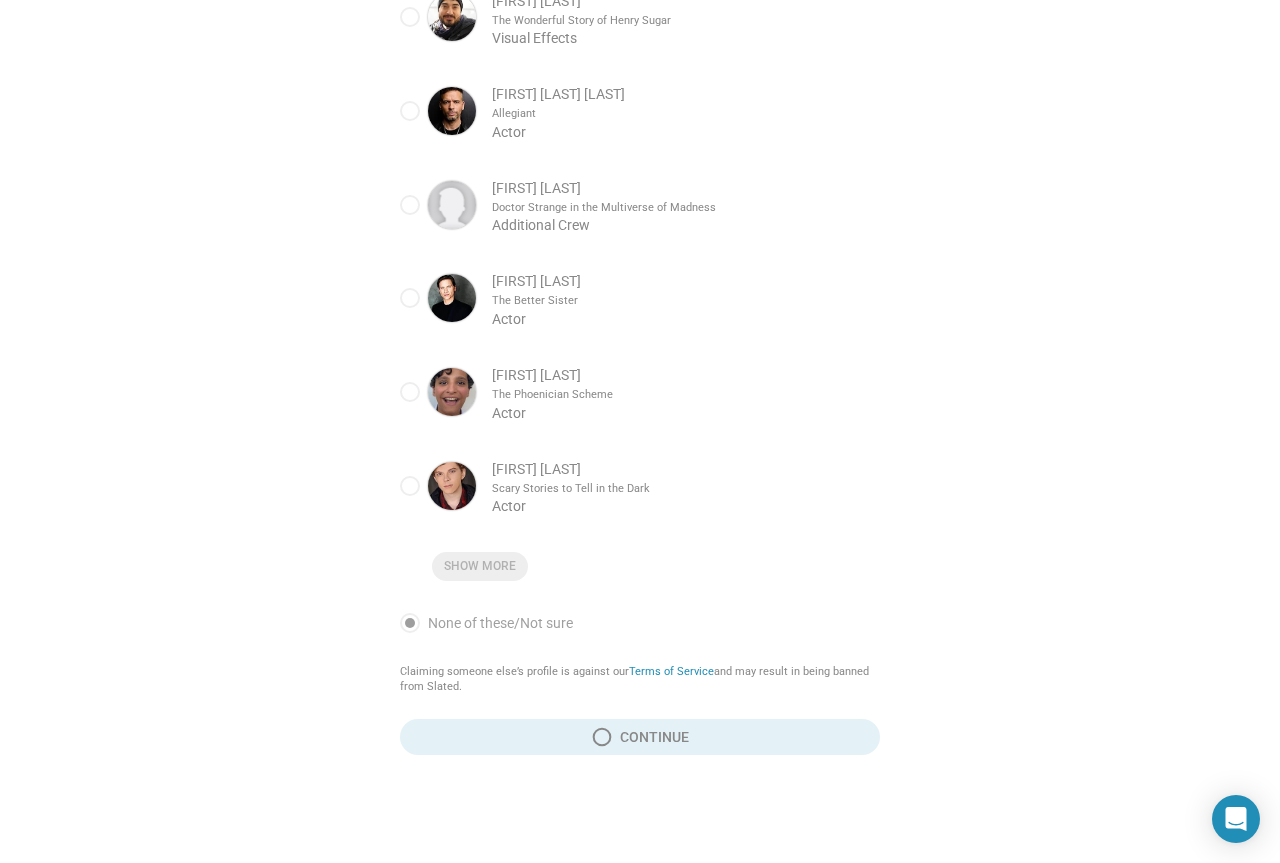 scroll, scrollTop: 0, scrollLeft: 0, axis: both 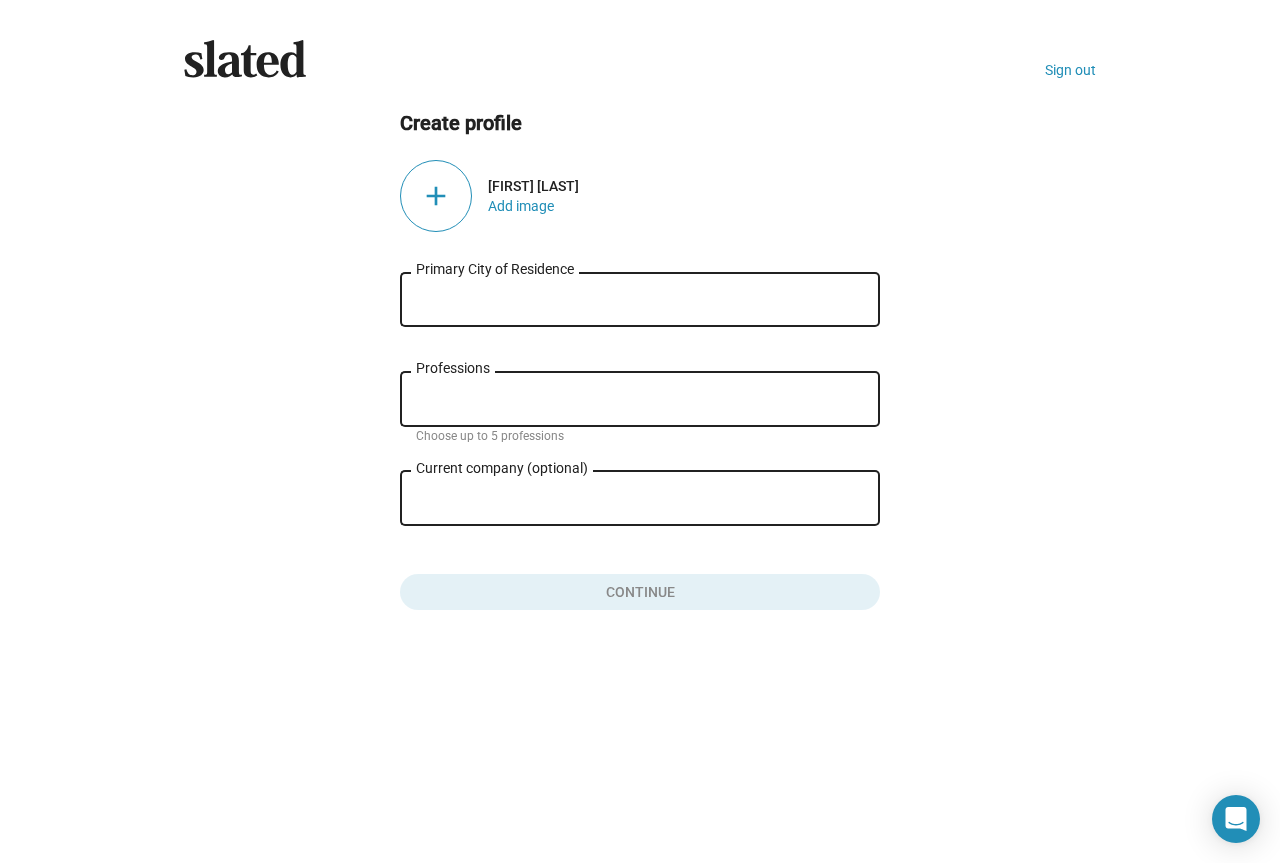 click on "Primary City of Residence" 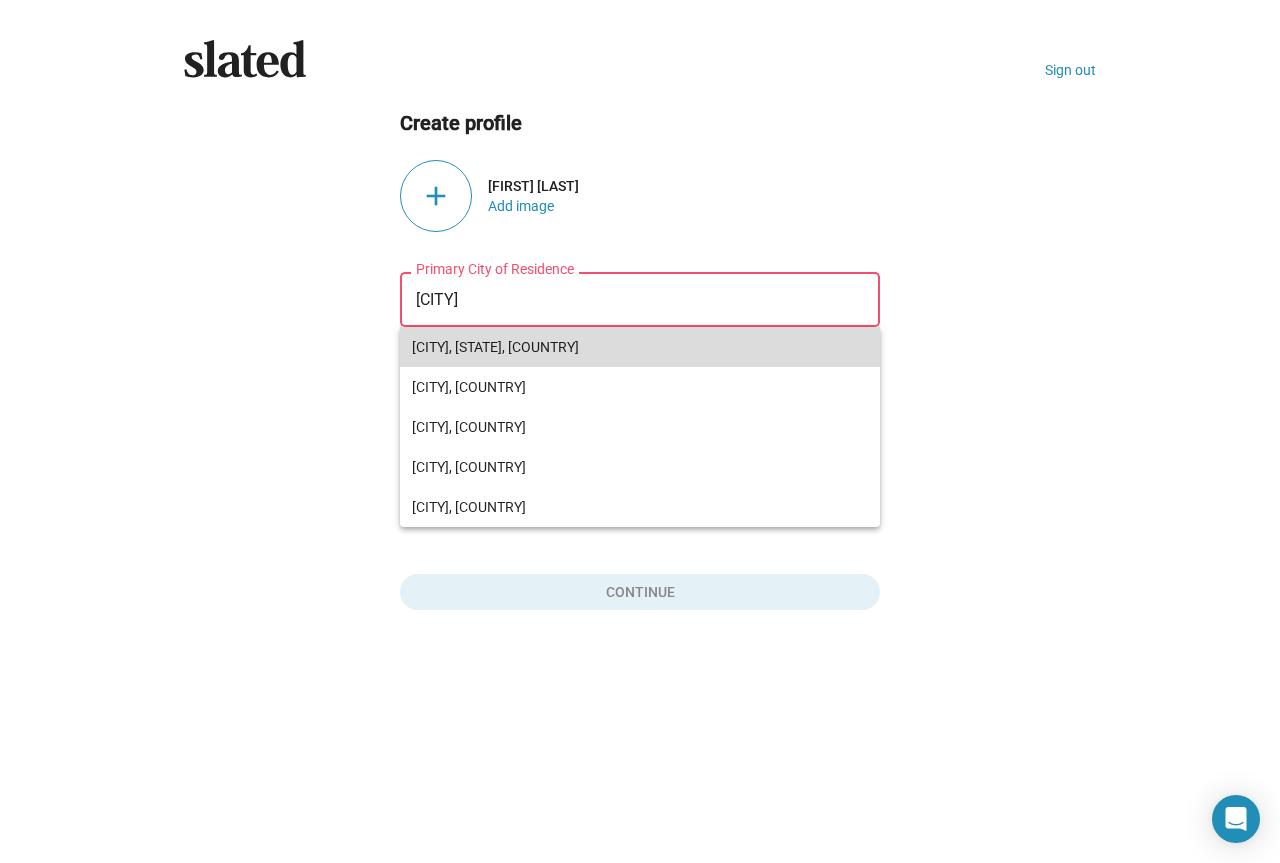 click on "[CITY], [STATE], [COUNTRY]" at bounding box center [640, 347] 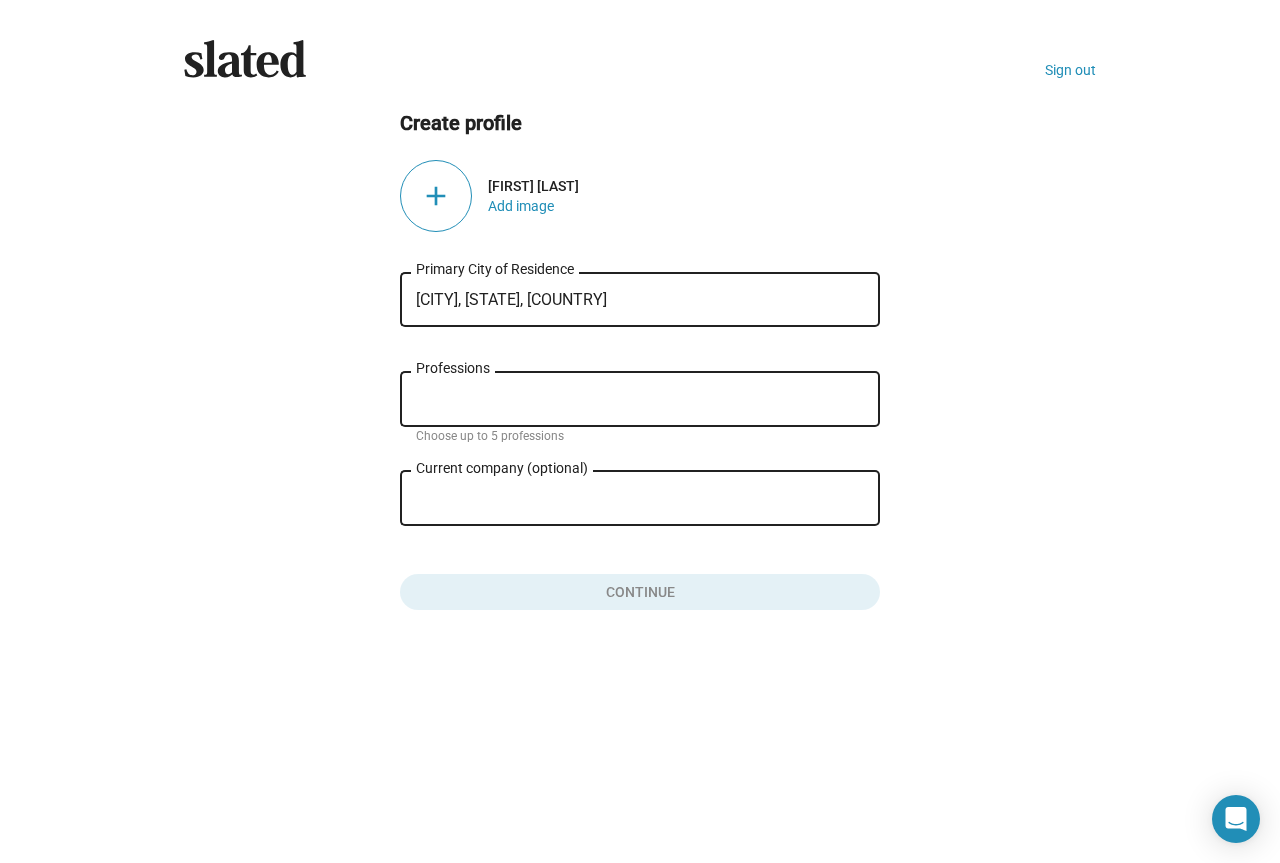 click on "Professions" at bounding box center (644, 400) 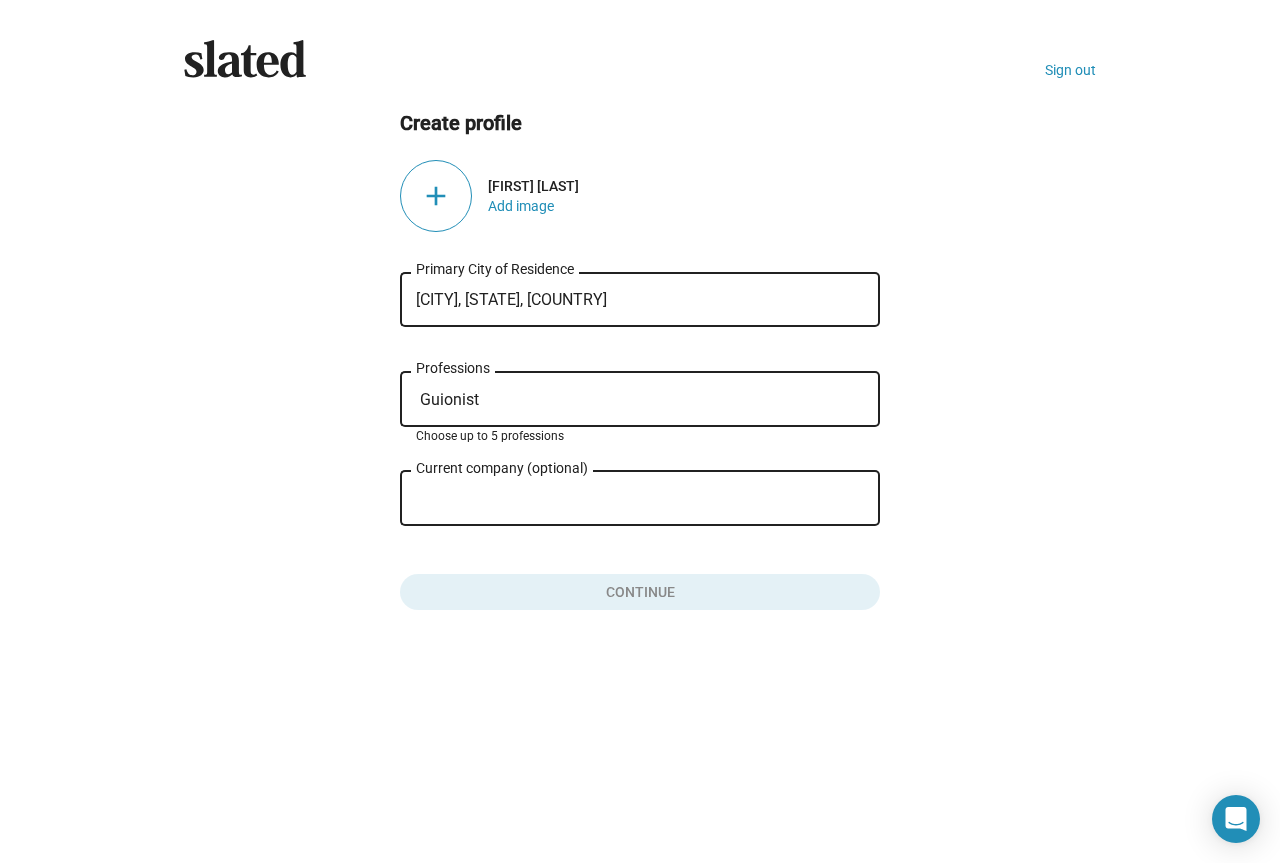 type on "Guionist" 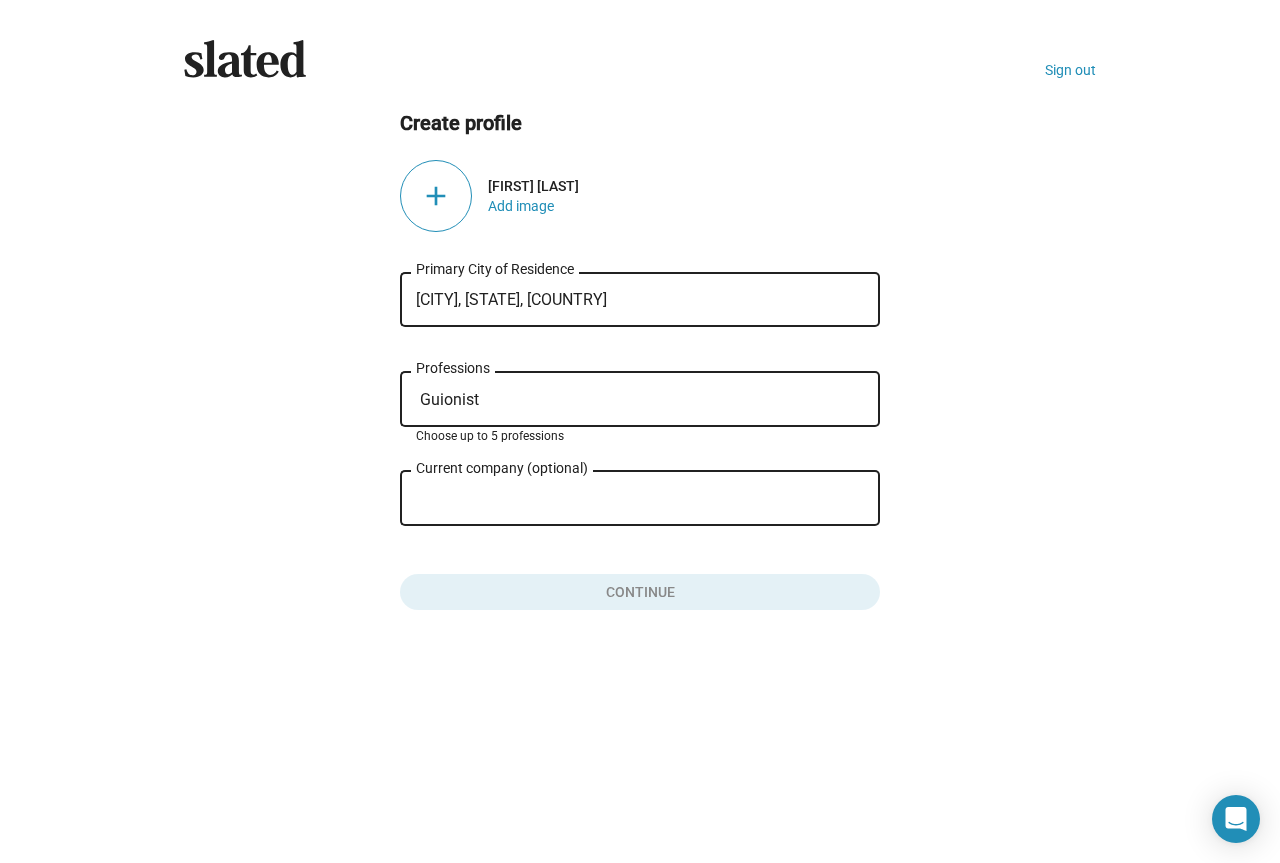 drag, startPoint x: 509, startPoint y: 396, endPoint x: 31, endPoint y: 455, distance: 481.62744 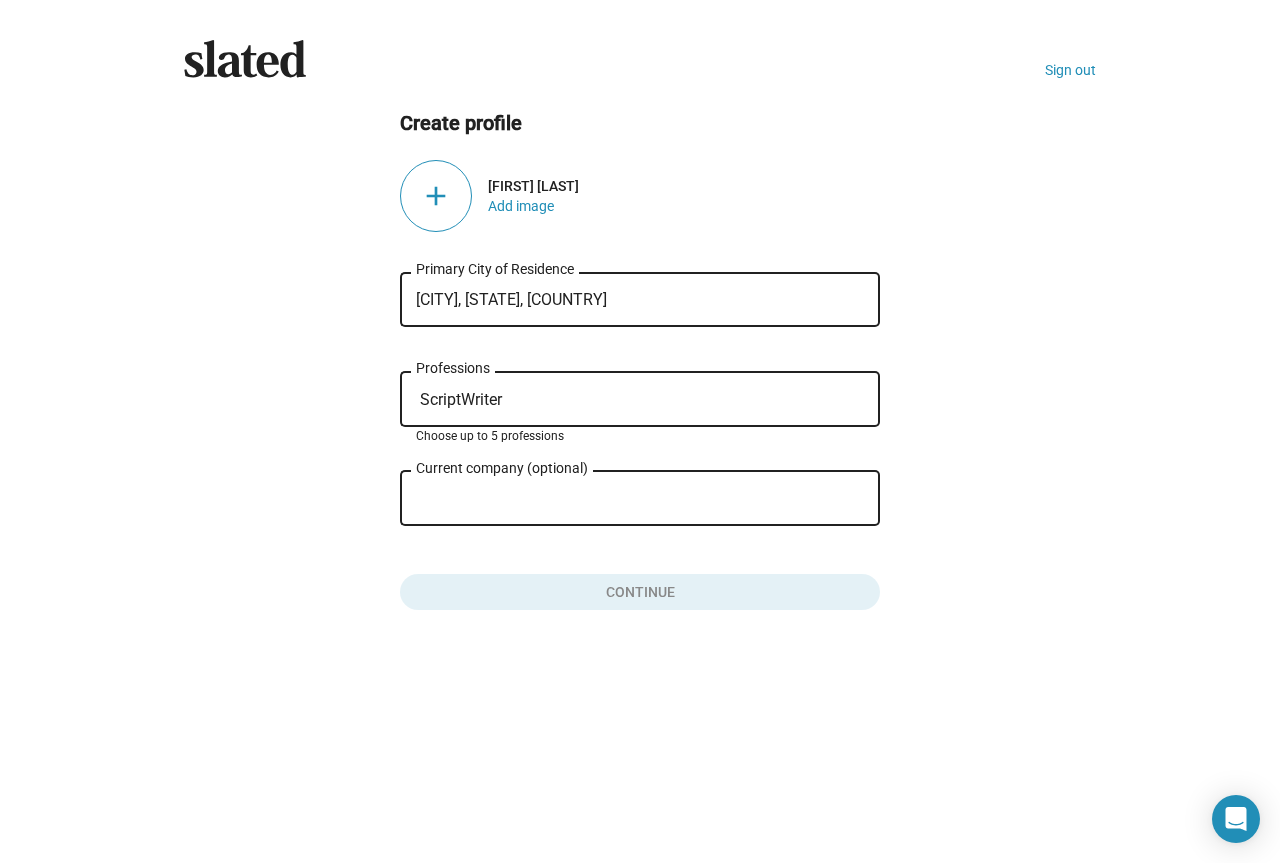 type on "ScriptWriter" 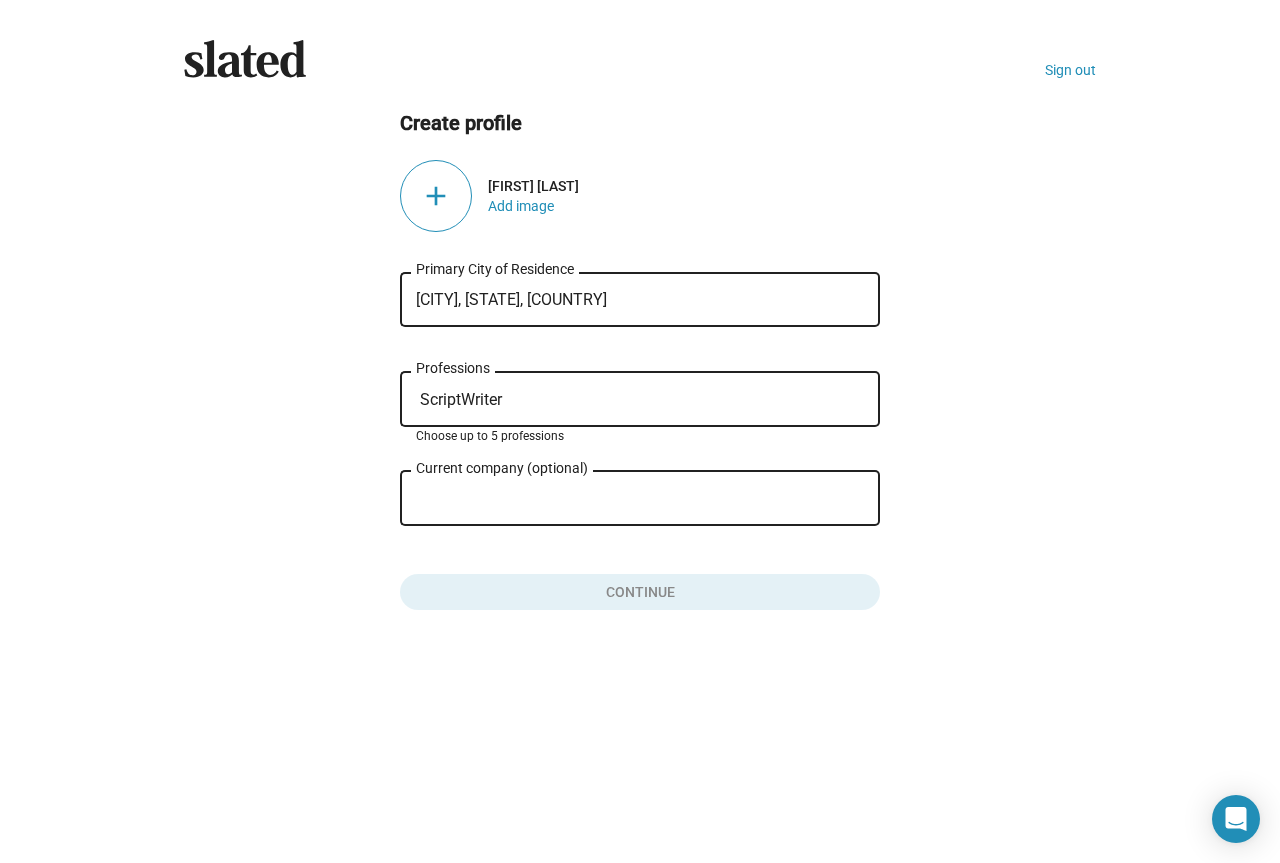 click on "Current company (optional)" at bounding box center [626, 499] 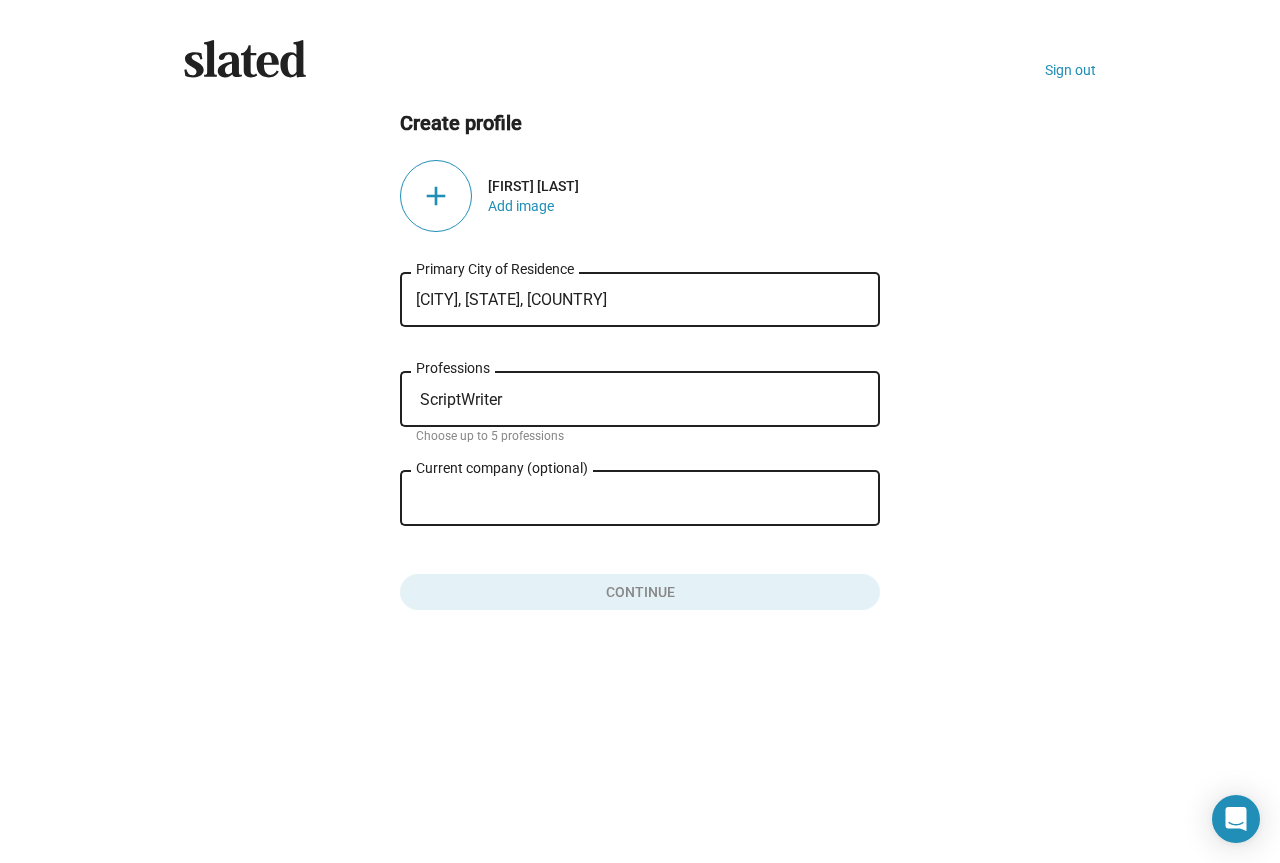 click on "ScriptWriter" at bounding box center (644, 400) 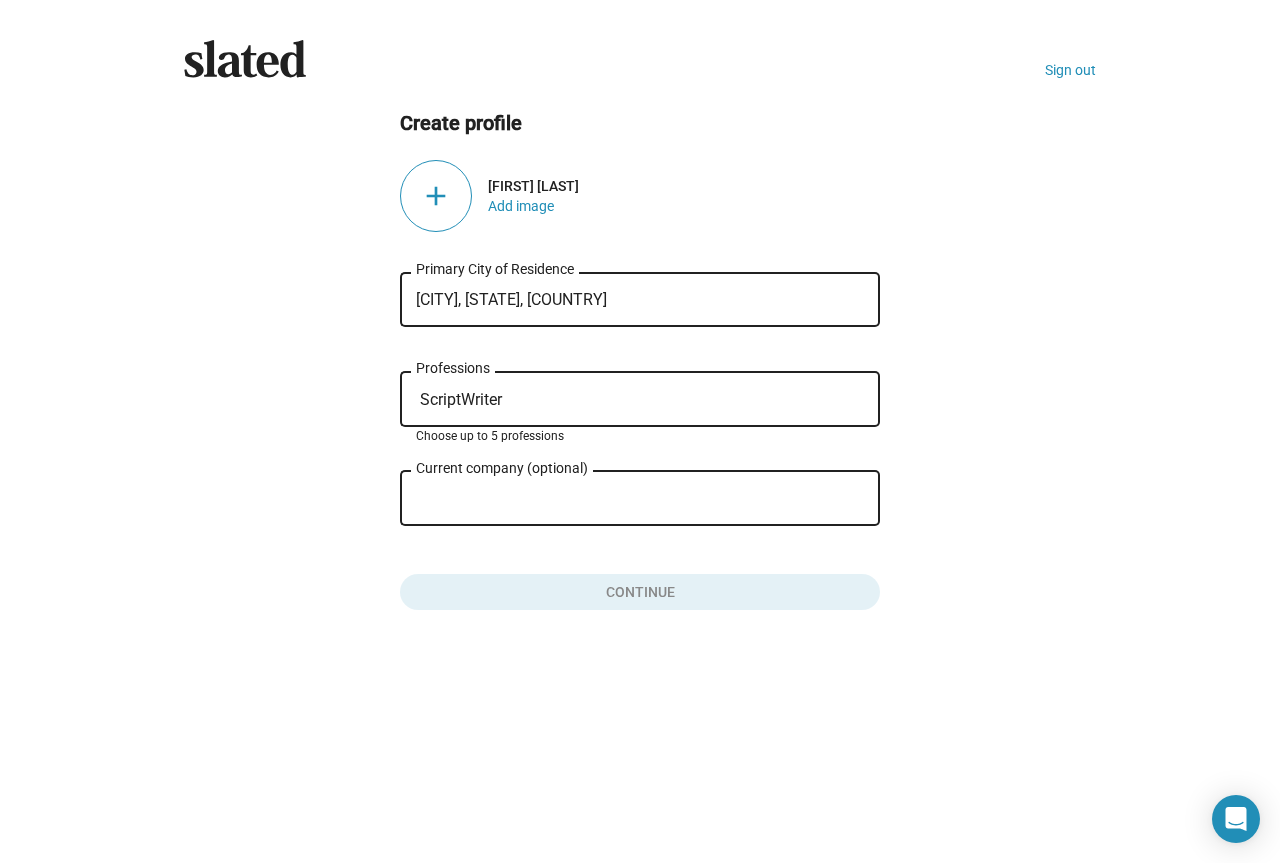 click on "ScriptWriter" at bounding box center (644, 400) 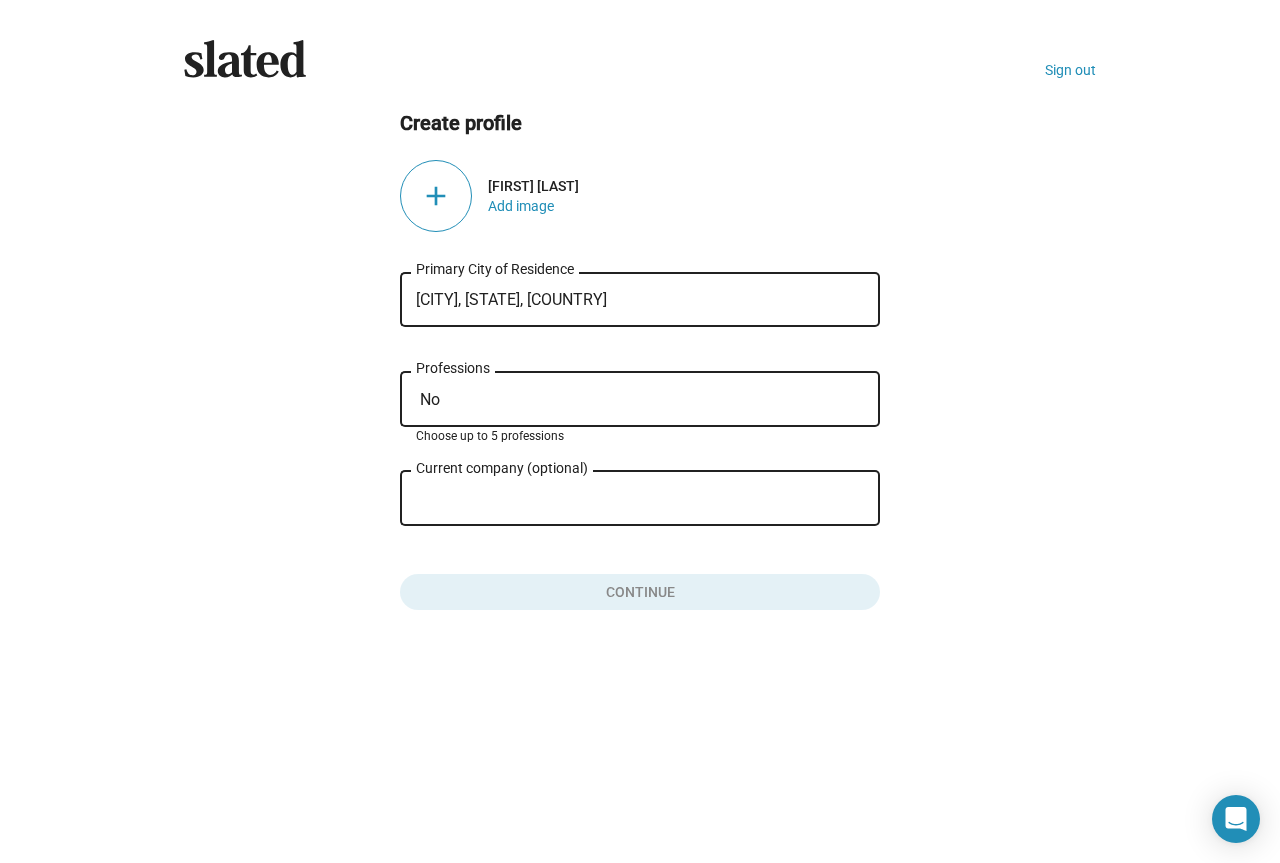 type on "N" 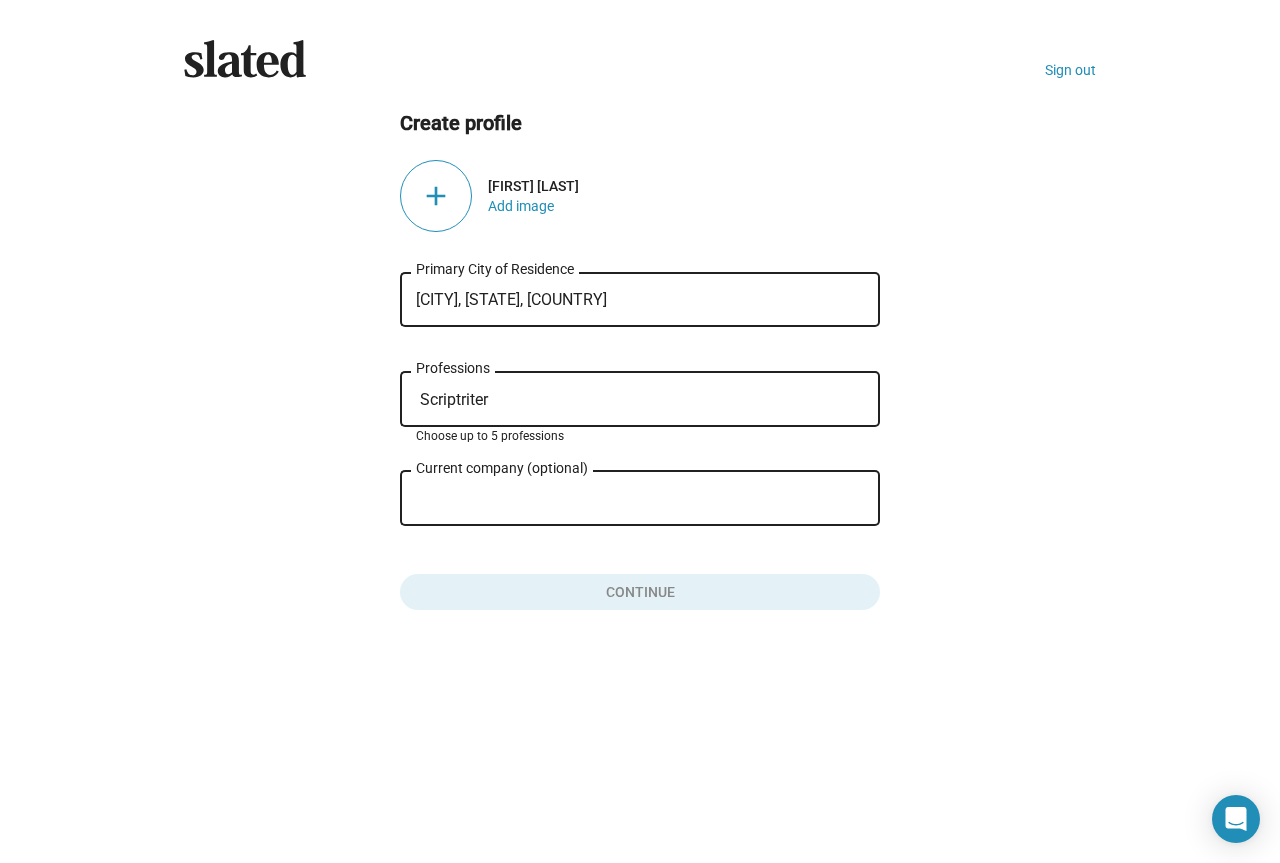 type on "ScriptWriter" 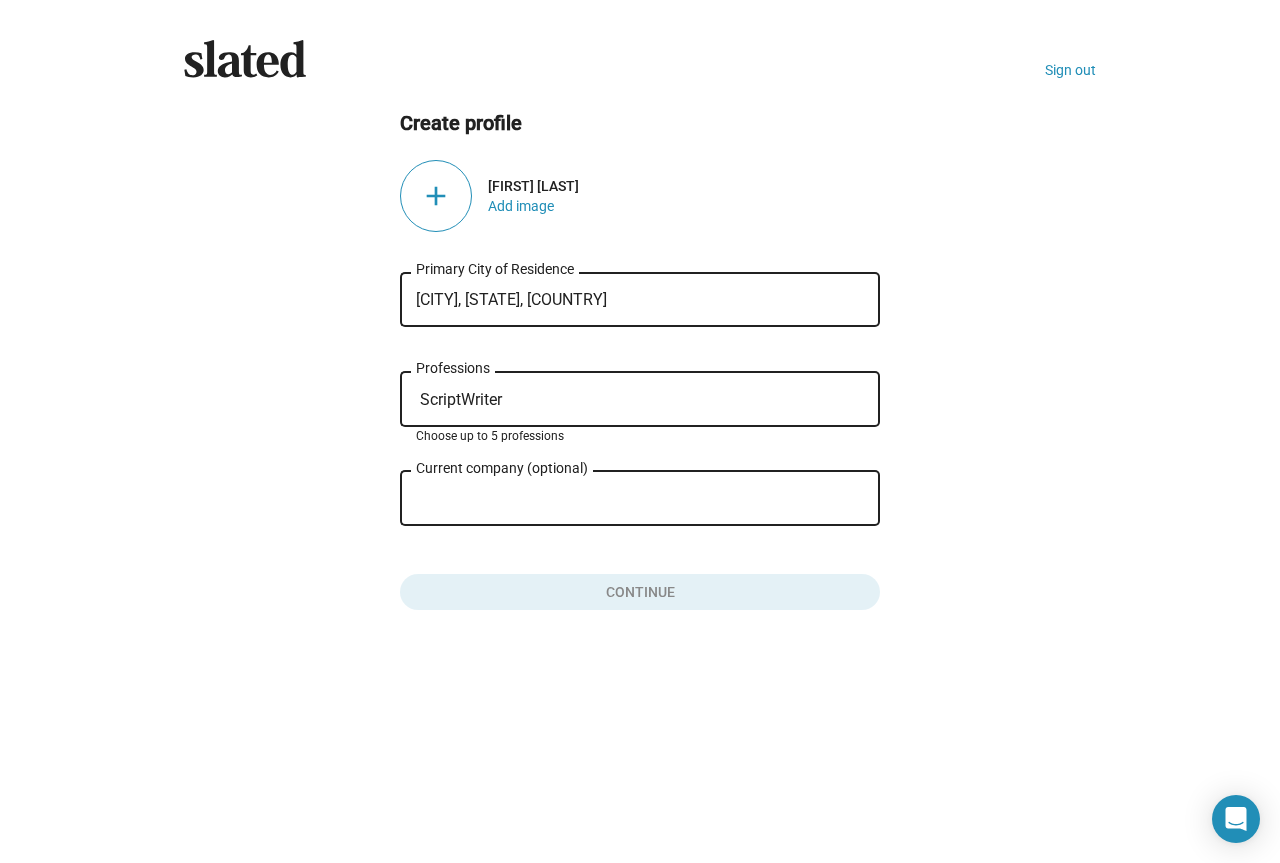 drag, startPoint x: 517, startPoint y: 398, endPoint x: 0, endPoint y: 476, distance: 522.8508 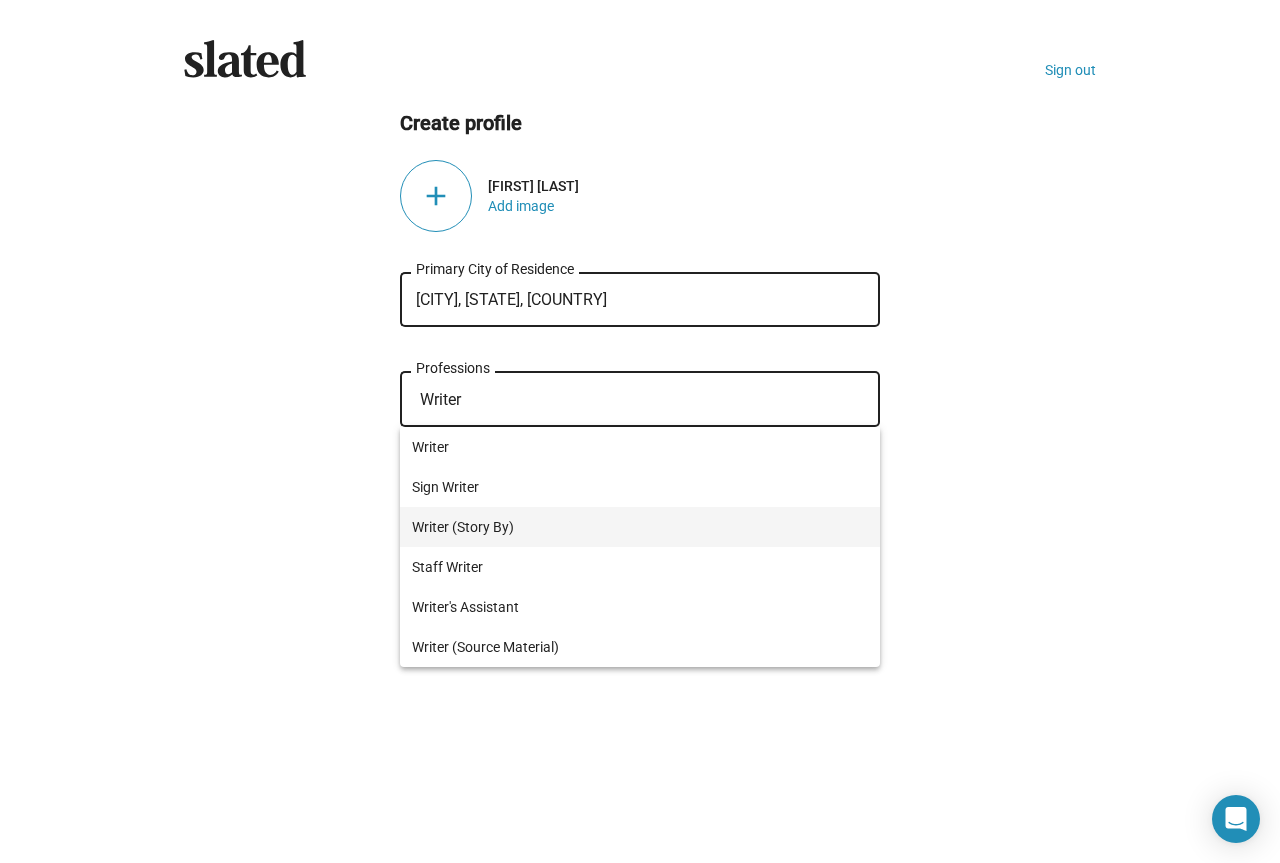 type on "Writer" 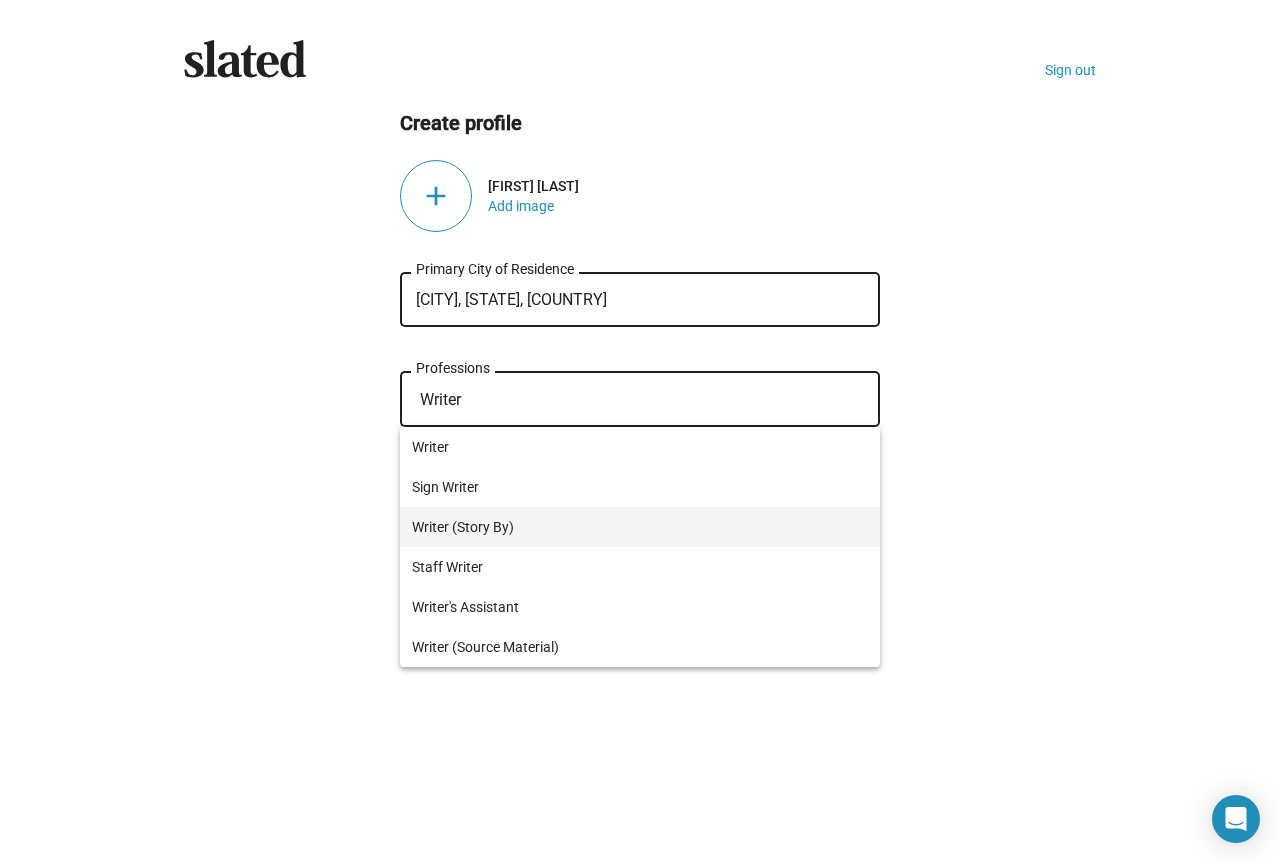 click on "Writer (Story By)" at bounding box center (640, 527) 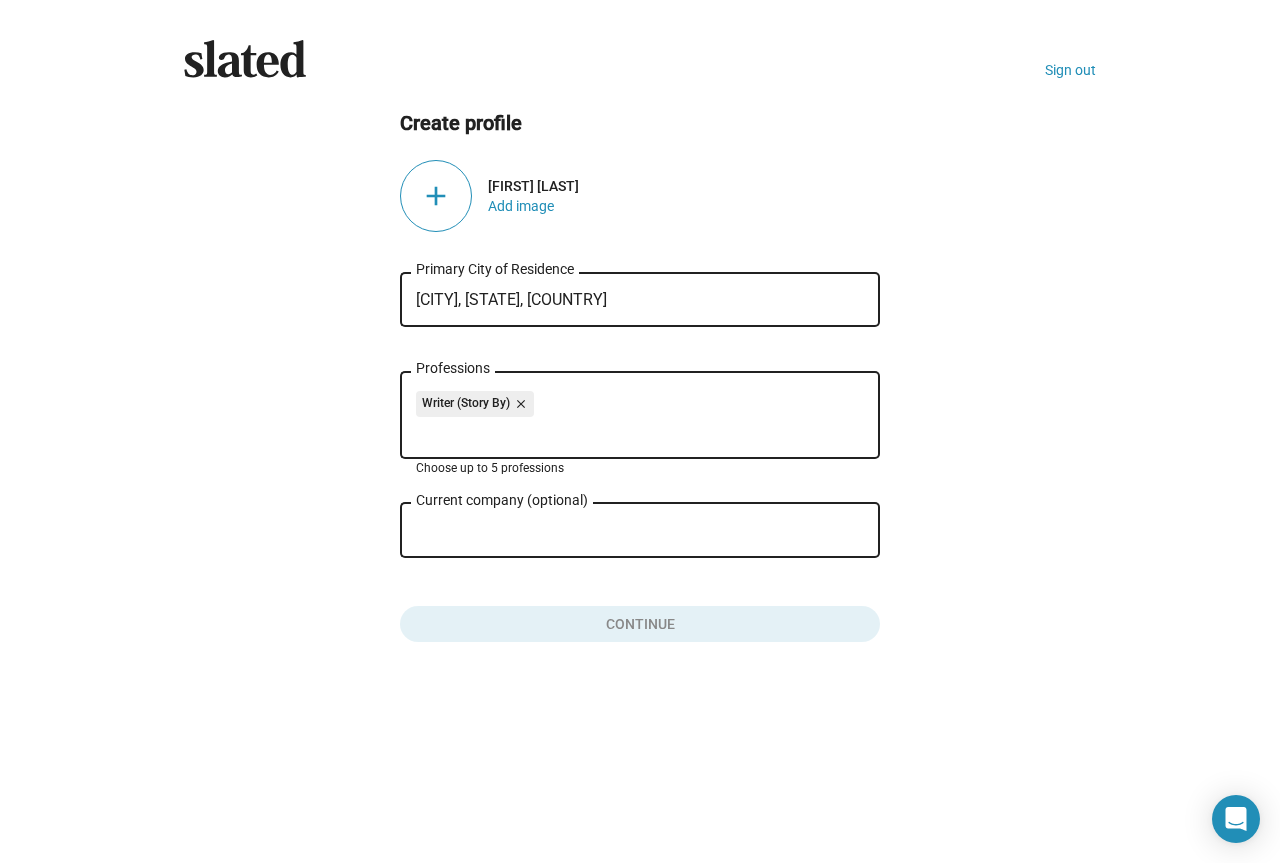 click on "Writer (Story By) close Professions" 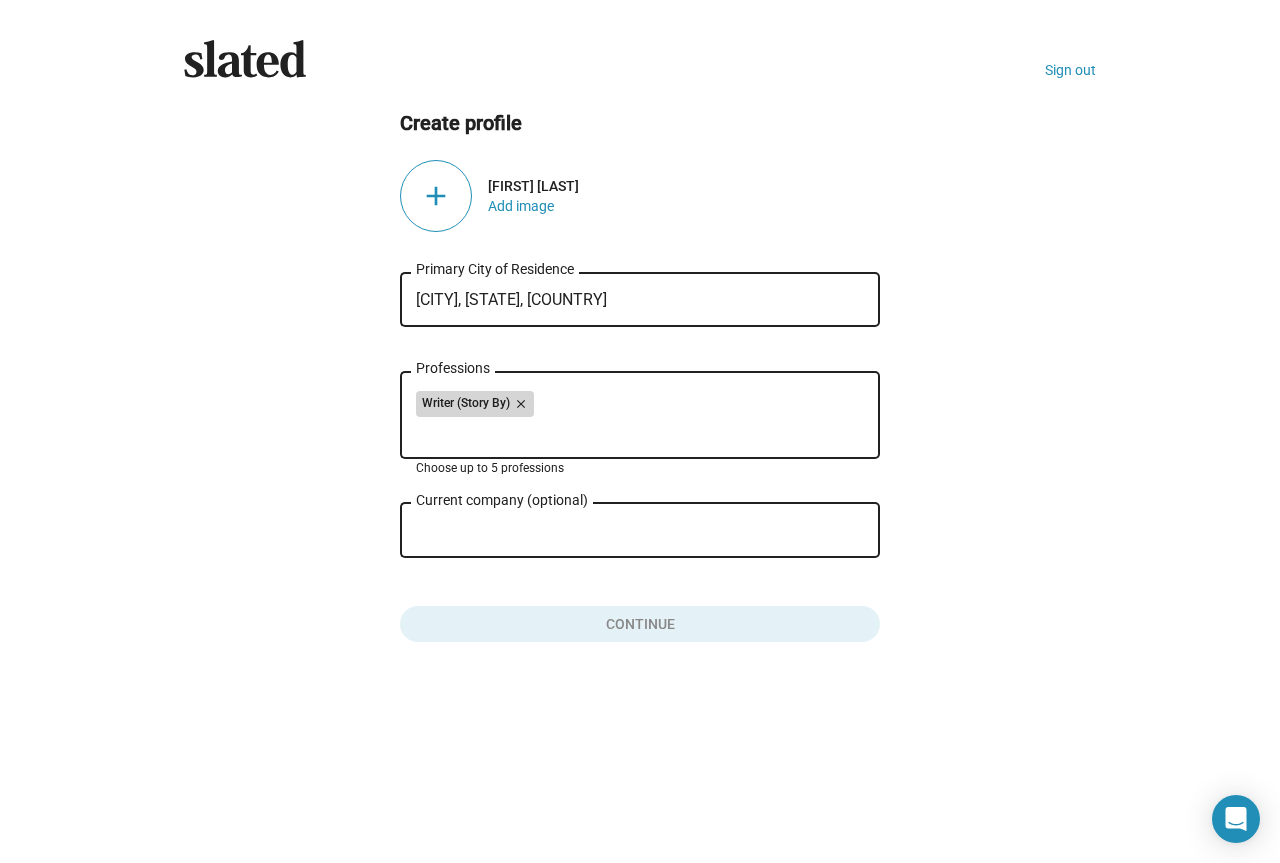 click on "close" at bounding box center [519, 404] 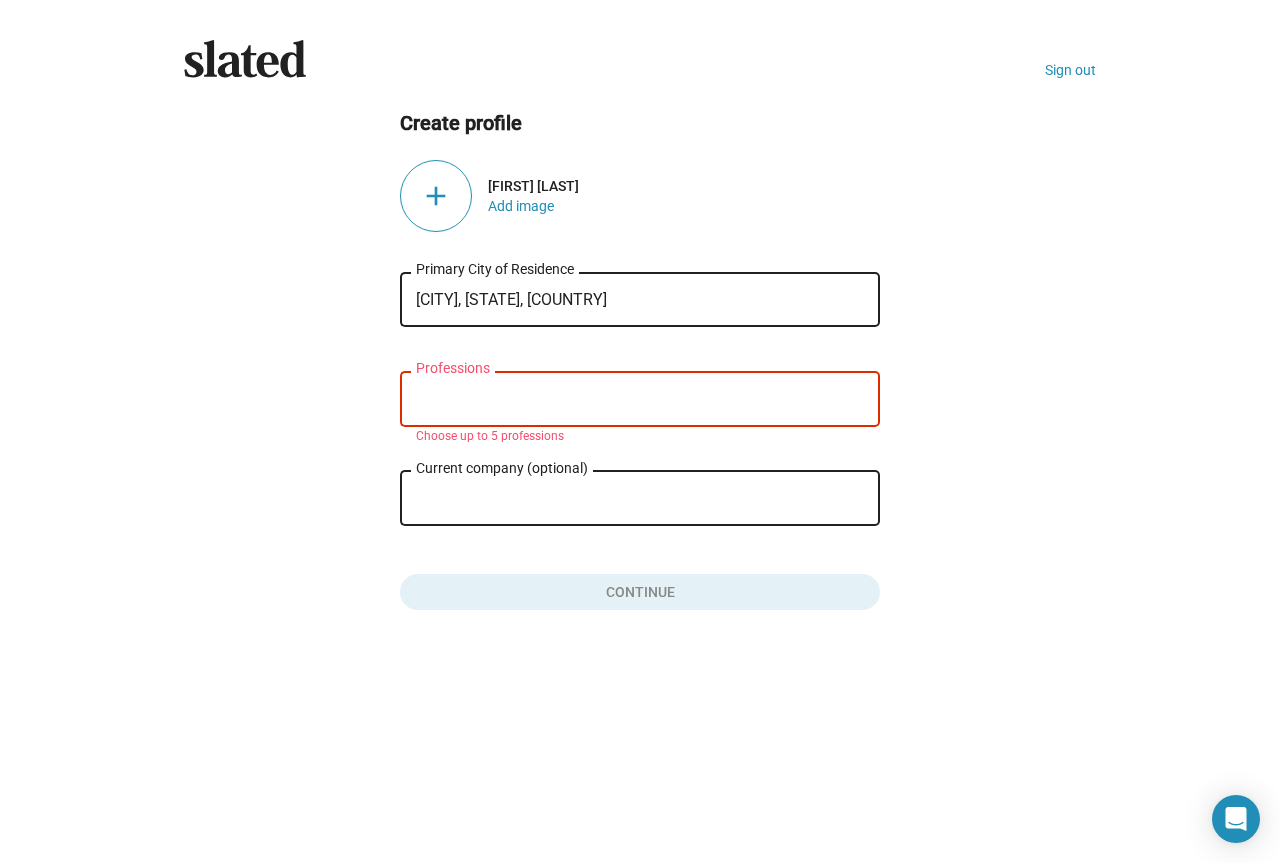 click on "Professions" at bounding box center [644, 400] 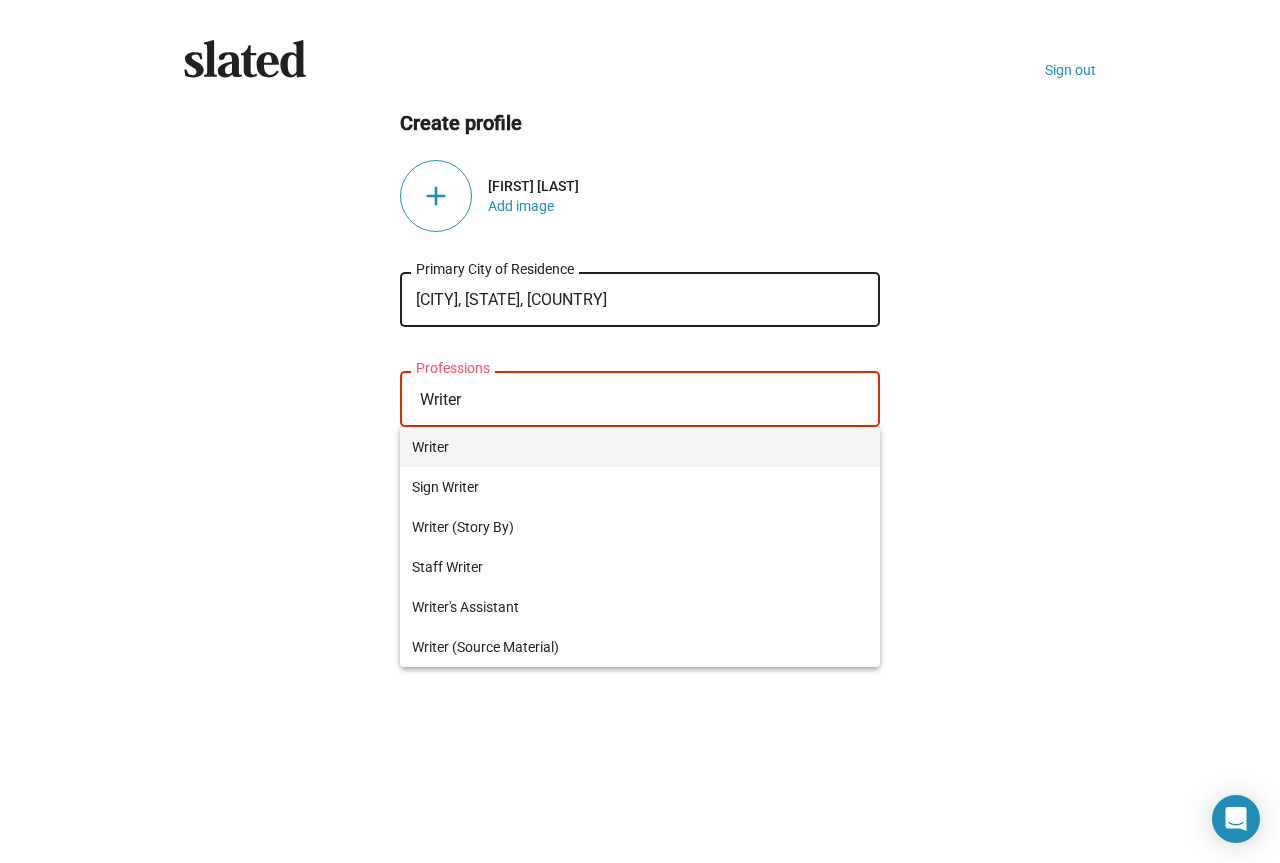 type on "Writer" 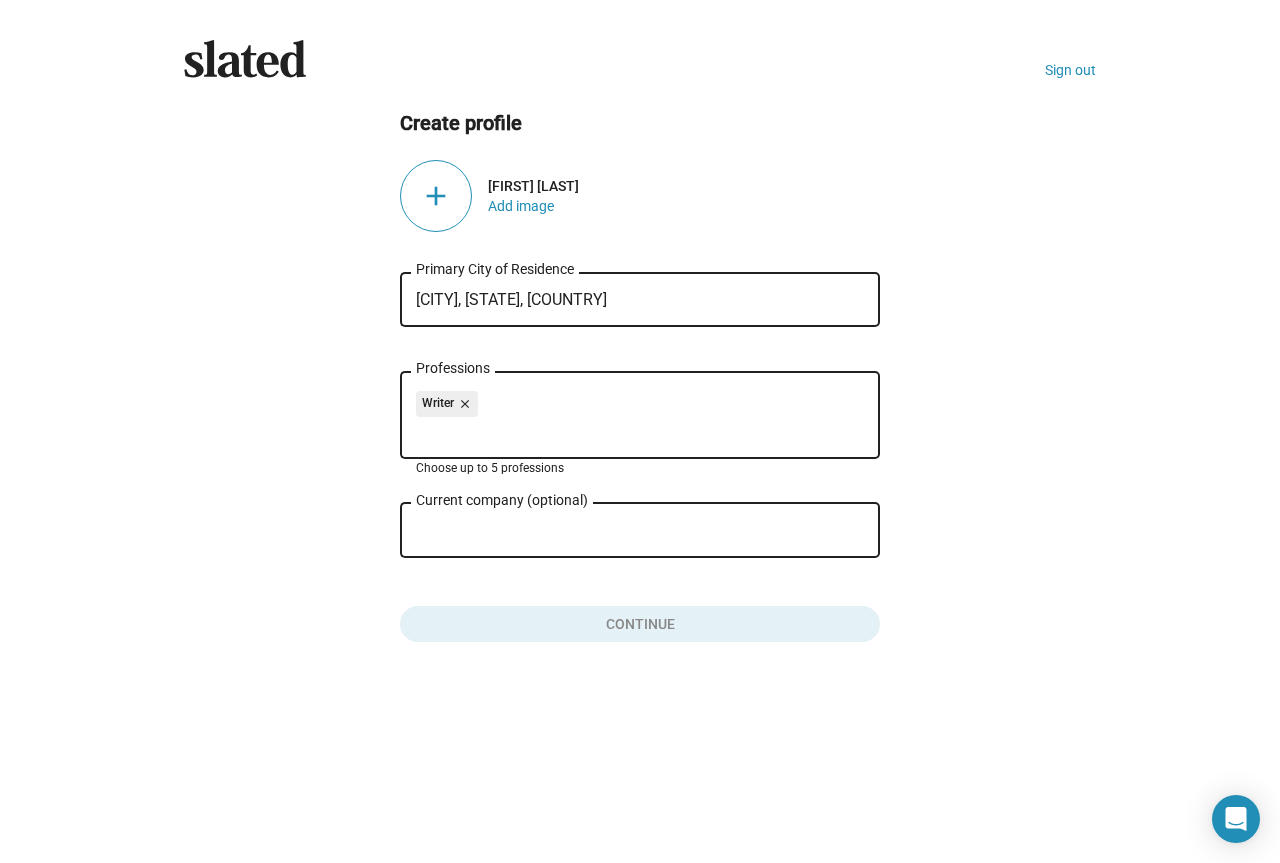 click on "Professions" at bounding box center [644, 432] 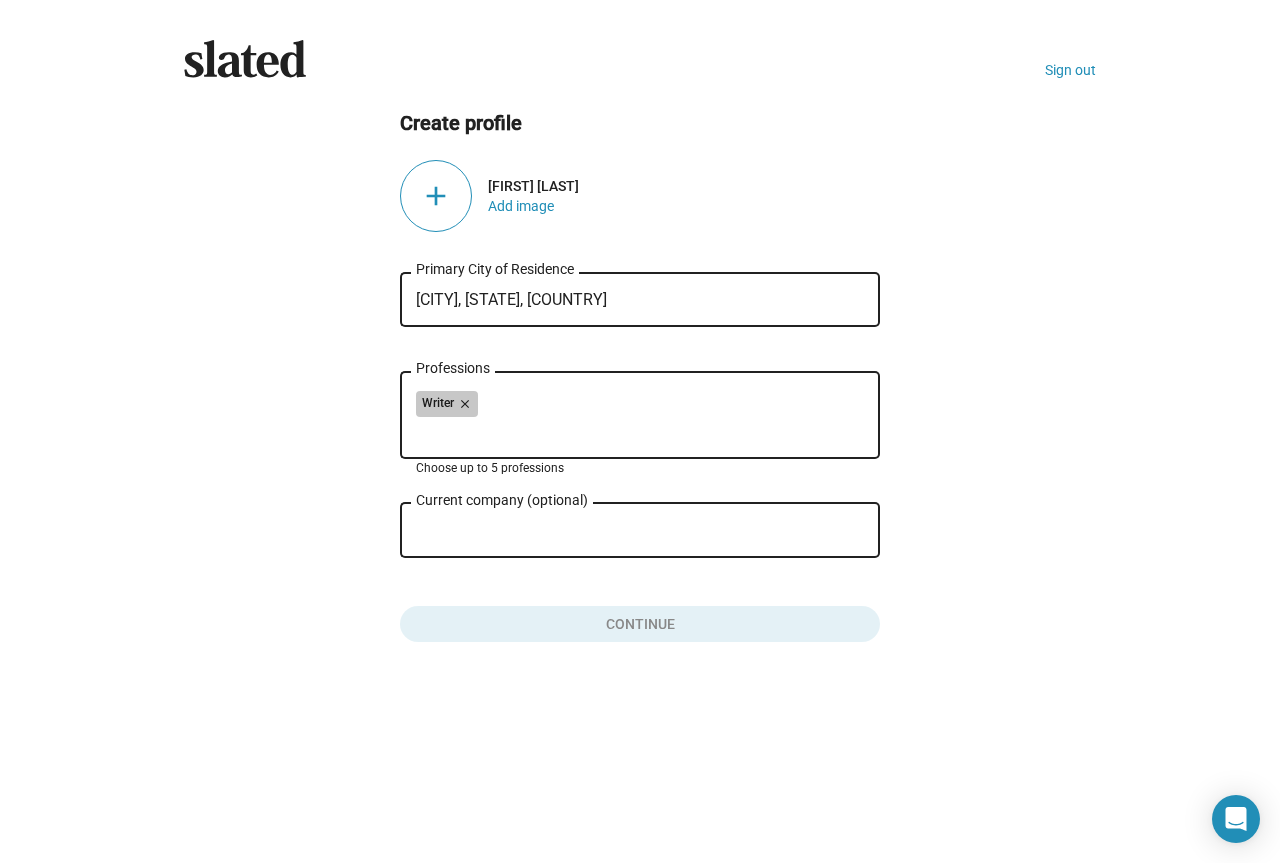 click on "Writer close" at bounding box center (640, 407) 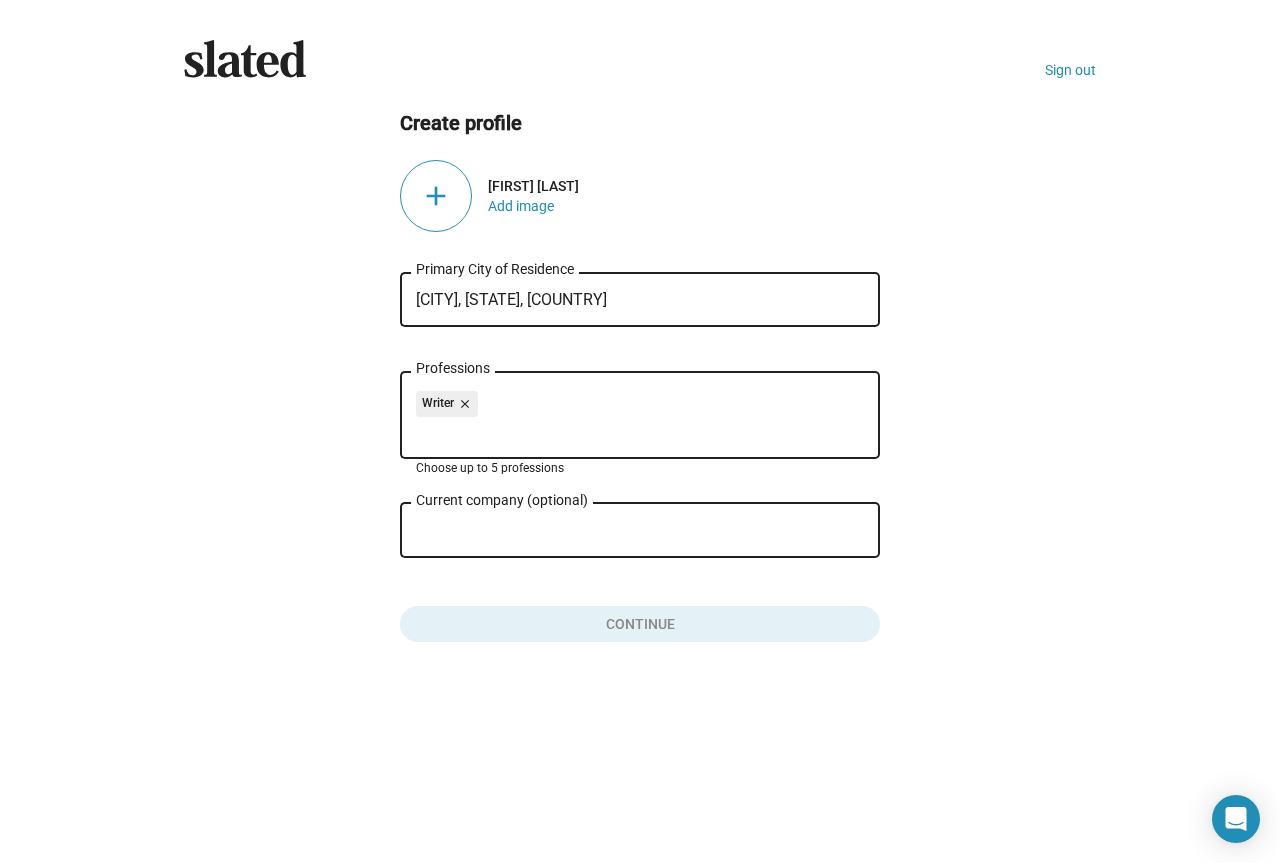 click on "Professions" at bounding box center (644, 432) 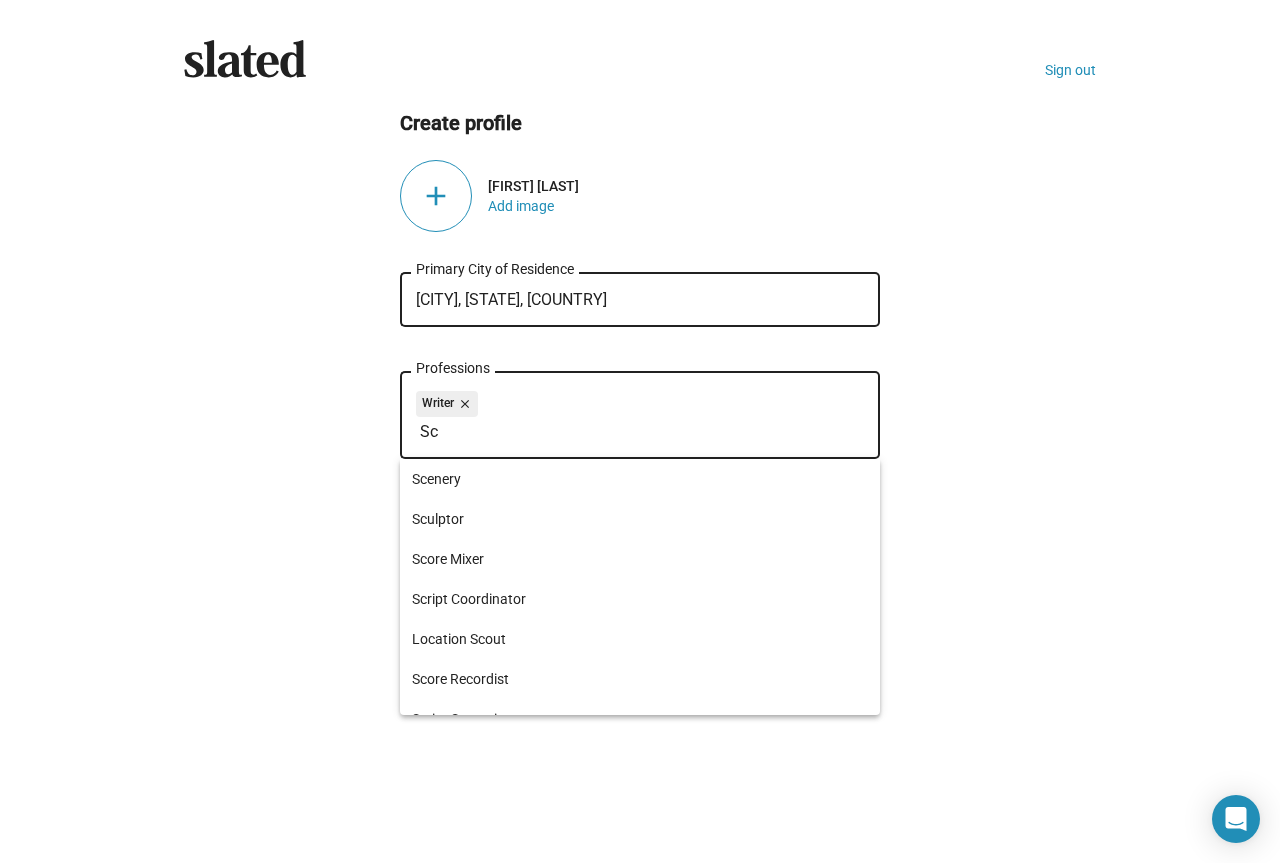 type on "Scr" 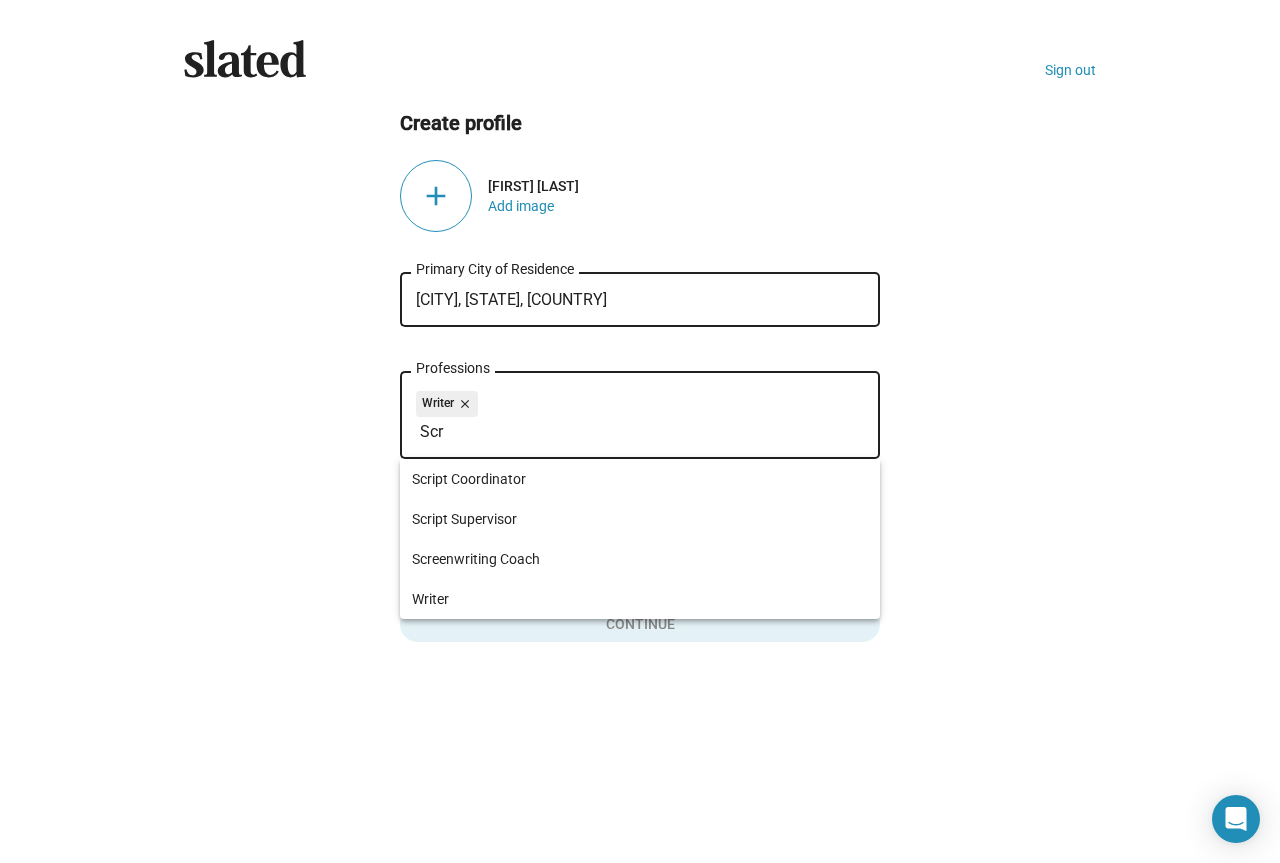 drag, startPoint x: 462, startPoint y: 439, endPoint x: 308, endPoint y: 450, distance: 154.39236 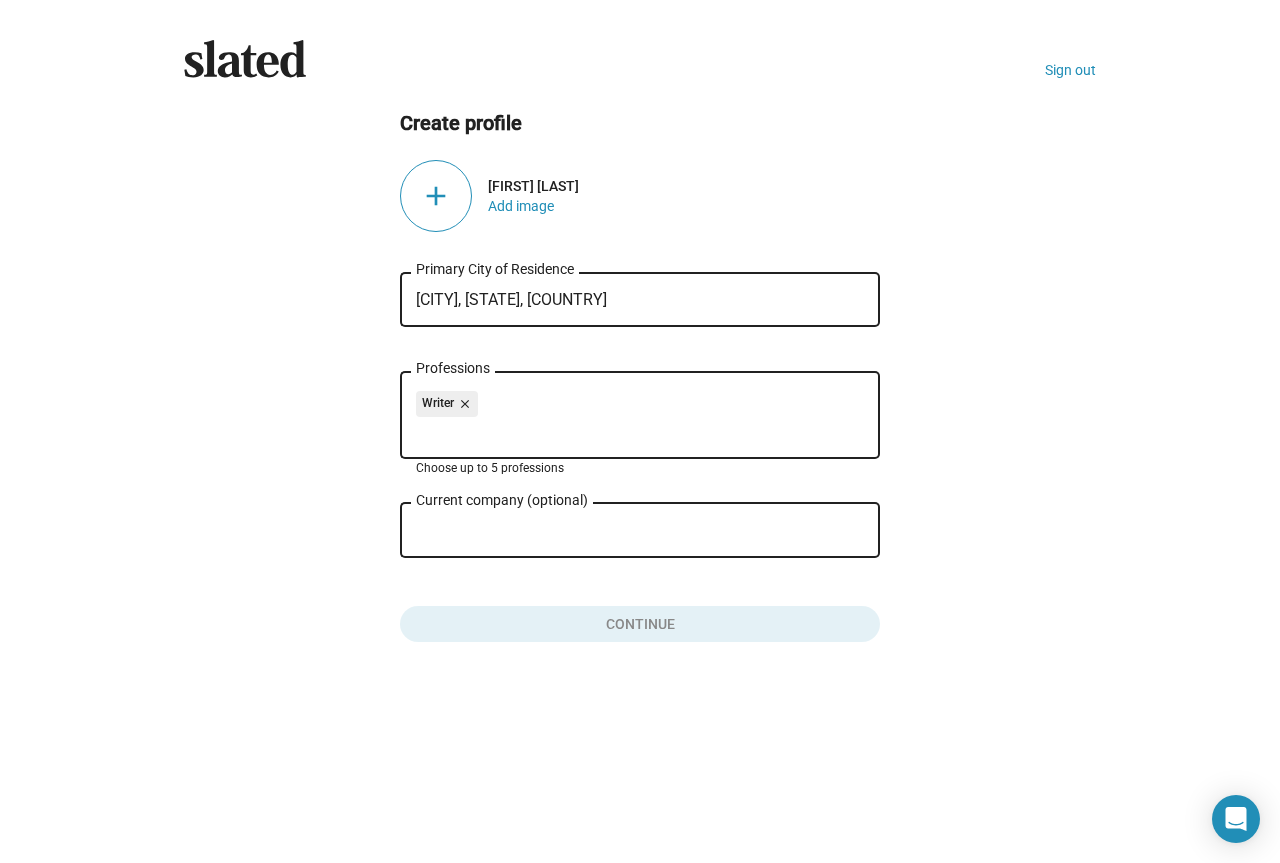 click on "Create profile add  [FIRST] [LAST]  Add image   [CITY], [STATE], [COUNTRY] Primary City of Residence Writer close Professions Choose up to 5 professions Current company (optional) close Role at company  Continue" 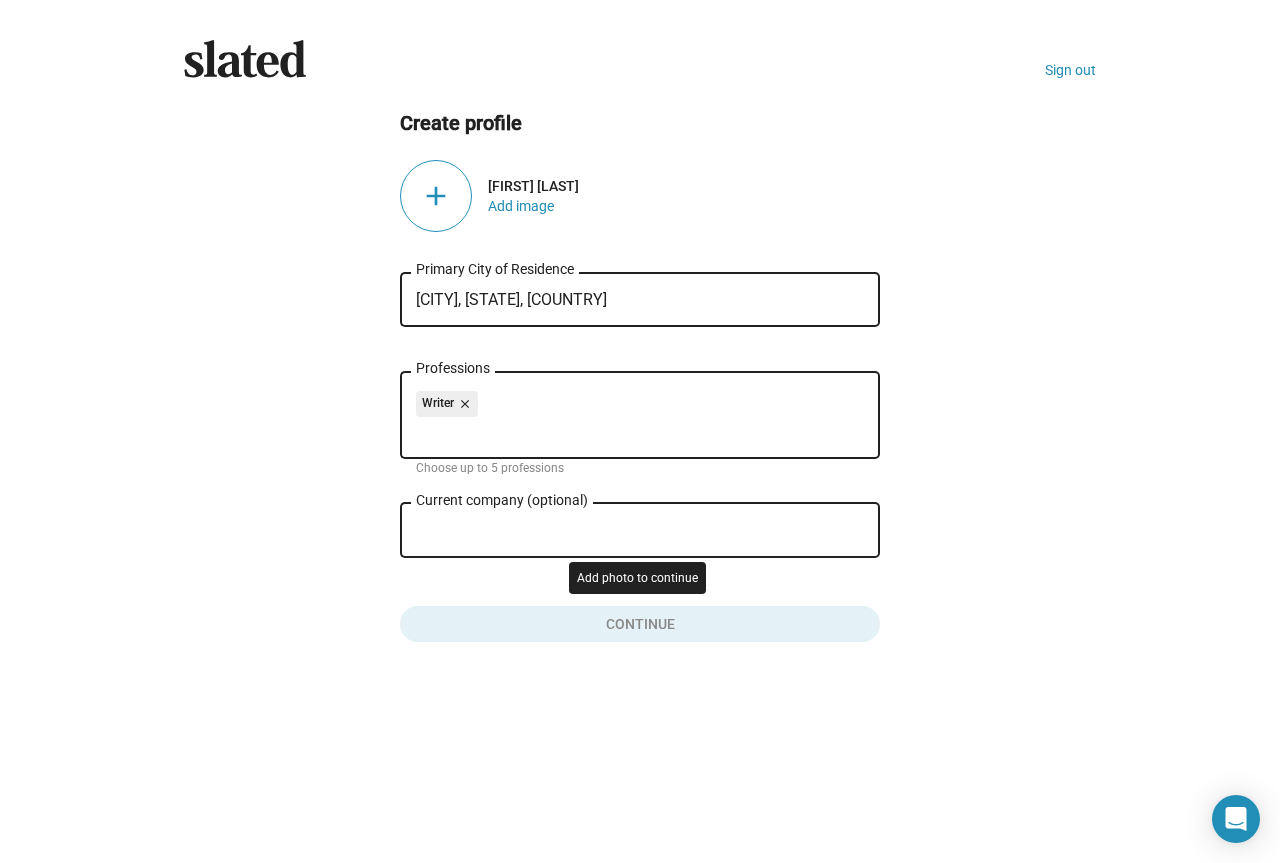 click 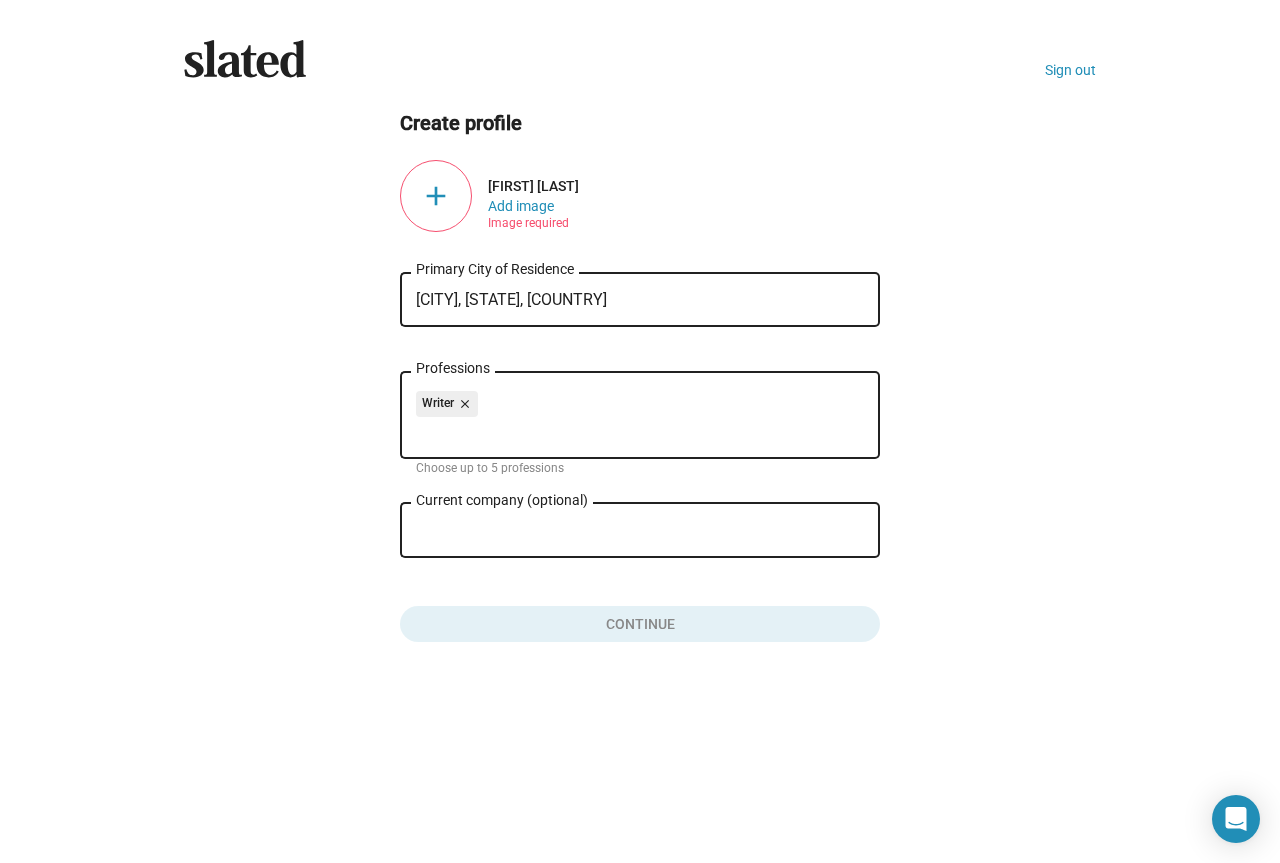 click on "add" 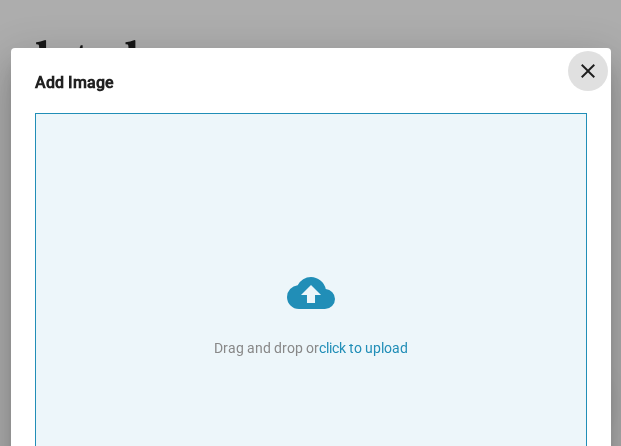 type on "C:\fakepath\Foto.jpg" 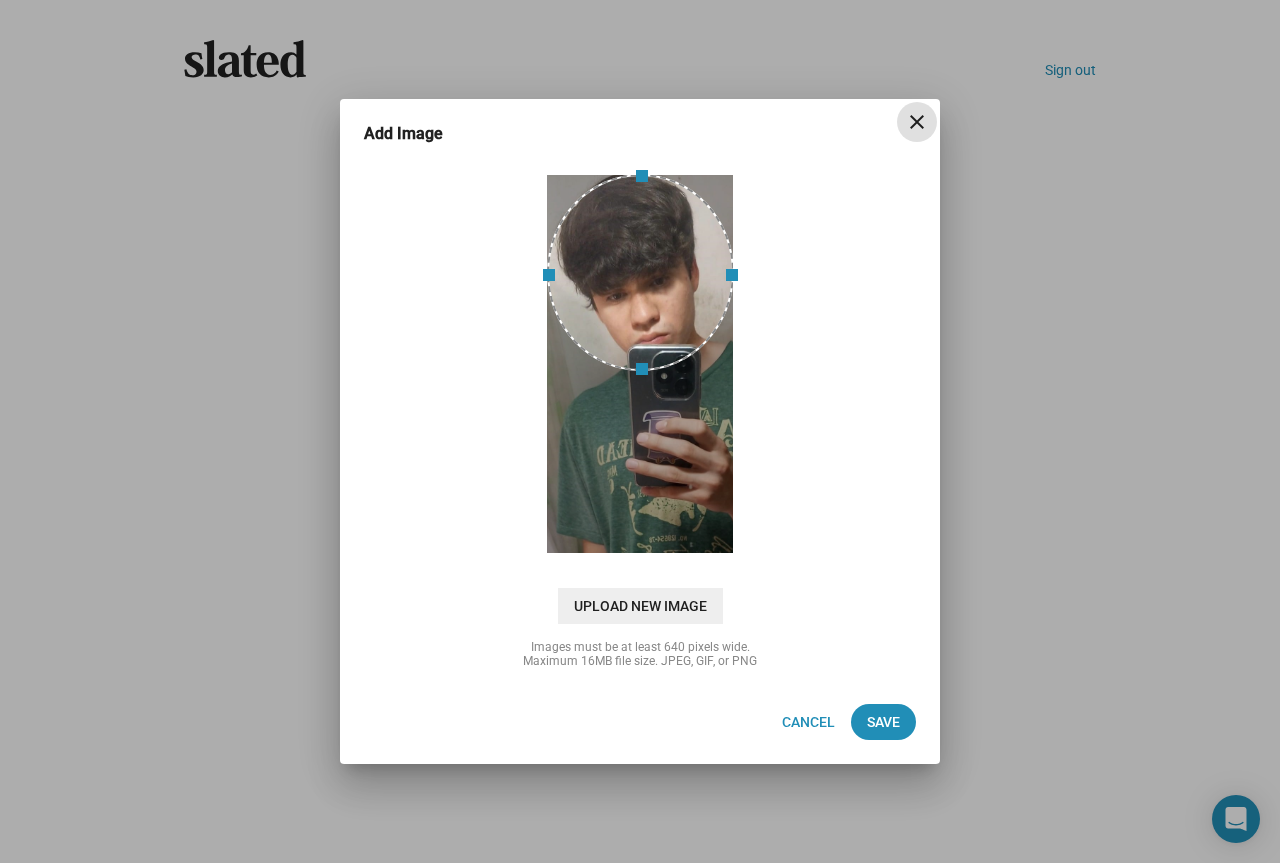 drag, startPoint x: 649, startPoint y: 403, endPoint x: 653, endPoint y: 291, distance: 112.0714 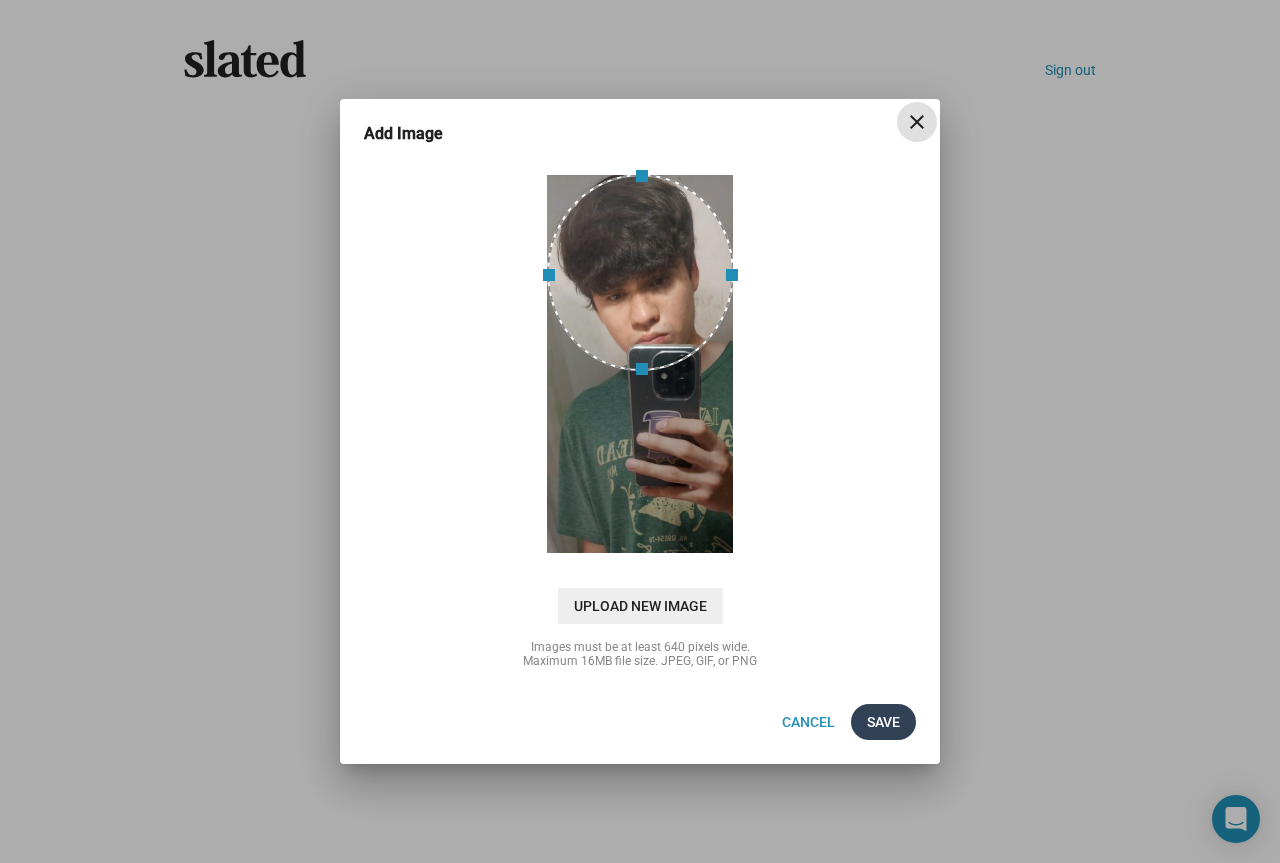 click on "Save" 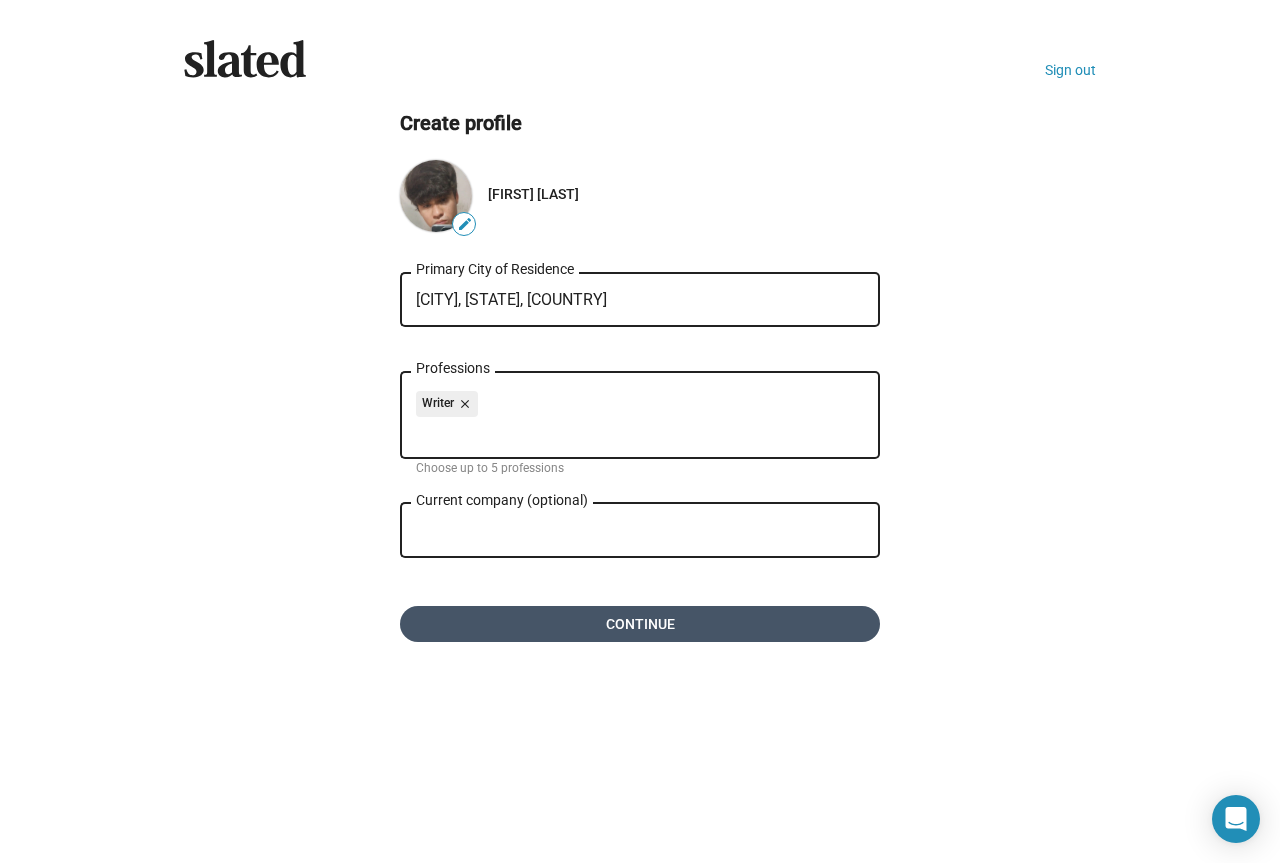 click on "Continue" 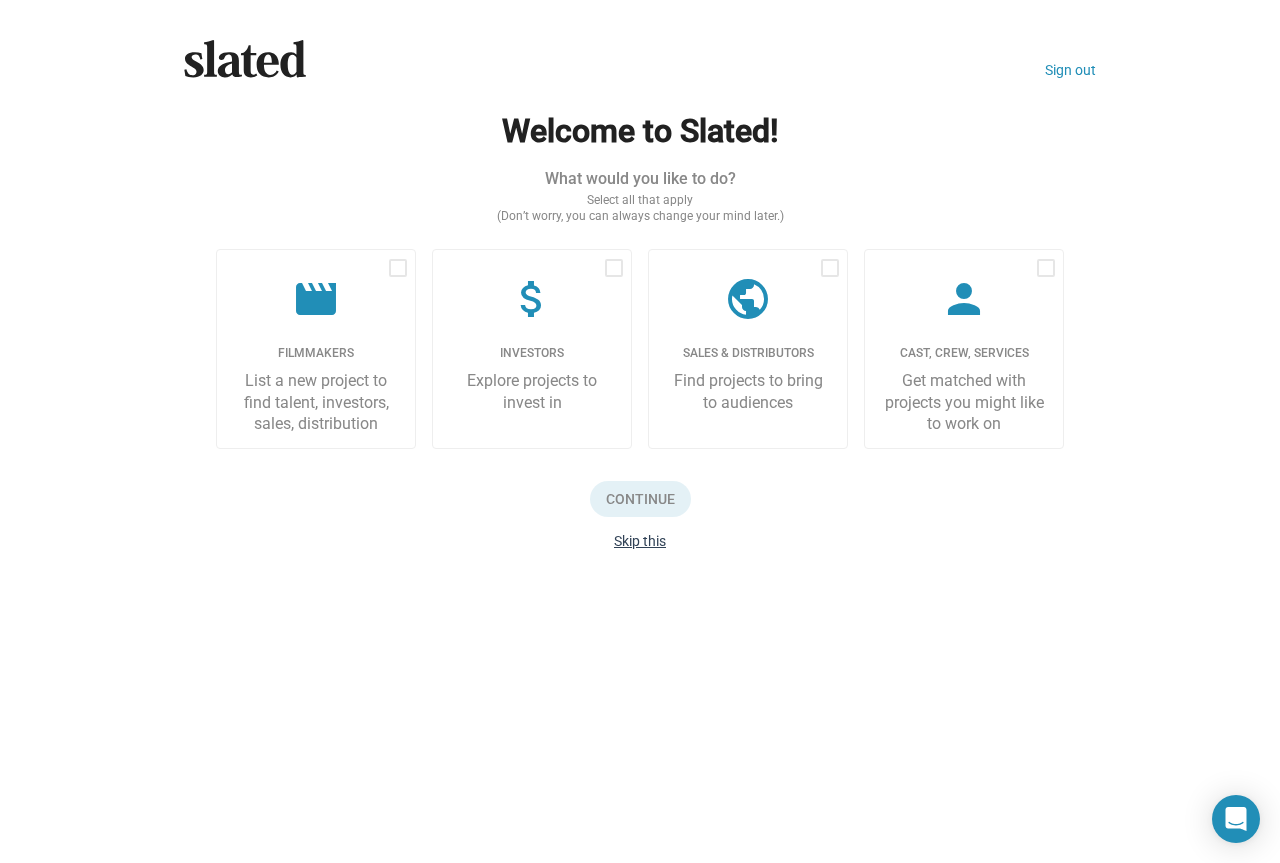 click on "Skip this" 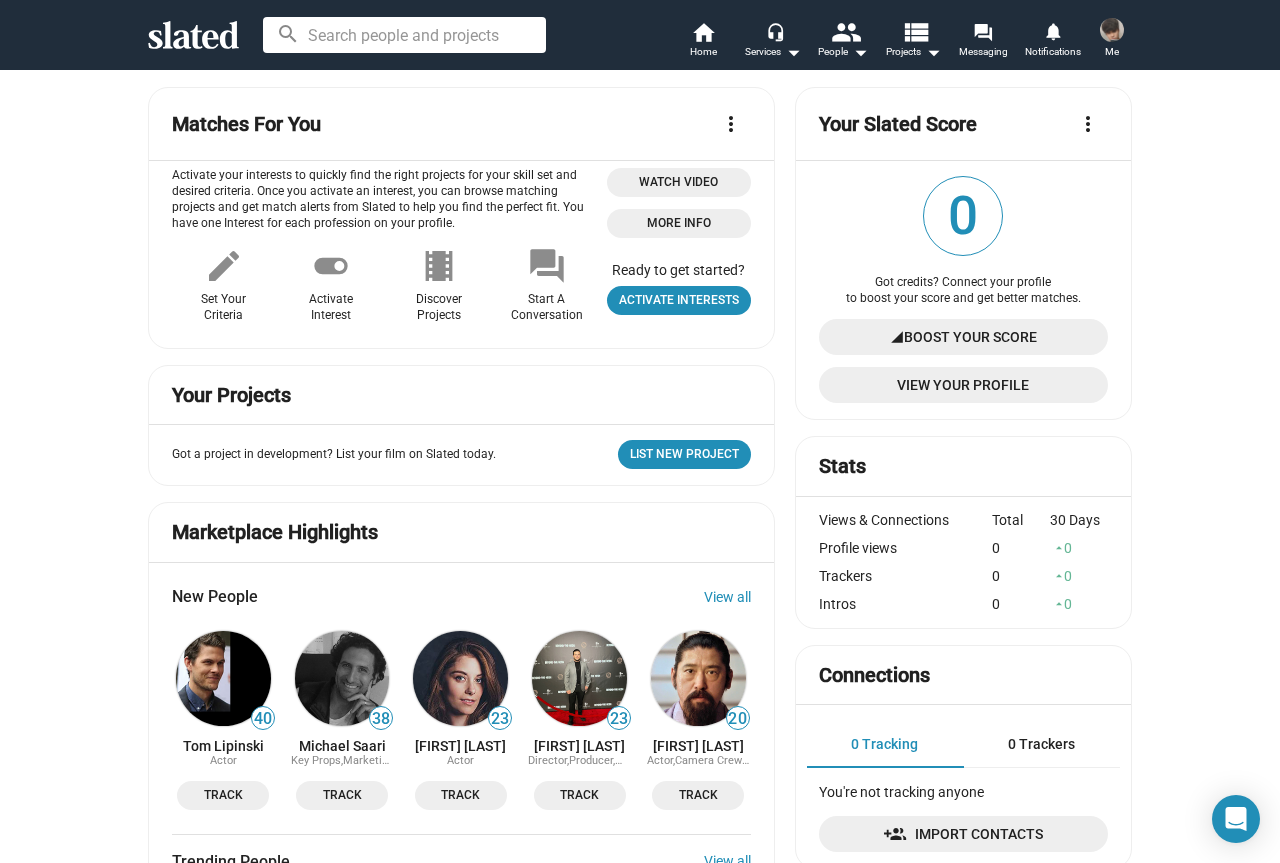 scroll, scrollTop: 0, scrollLeft: 0, axis: both 